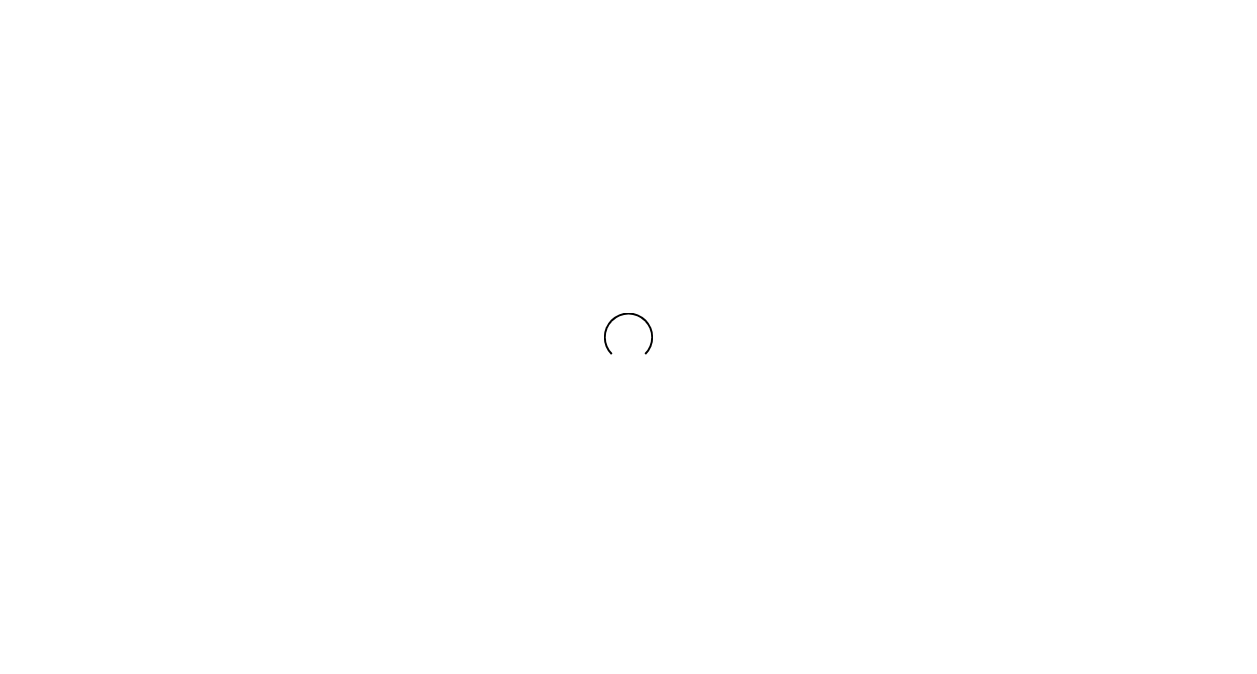 scroll, scrollTop: 0, scrollLeft: 0, axis: both 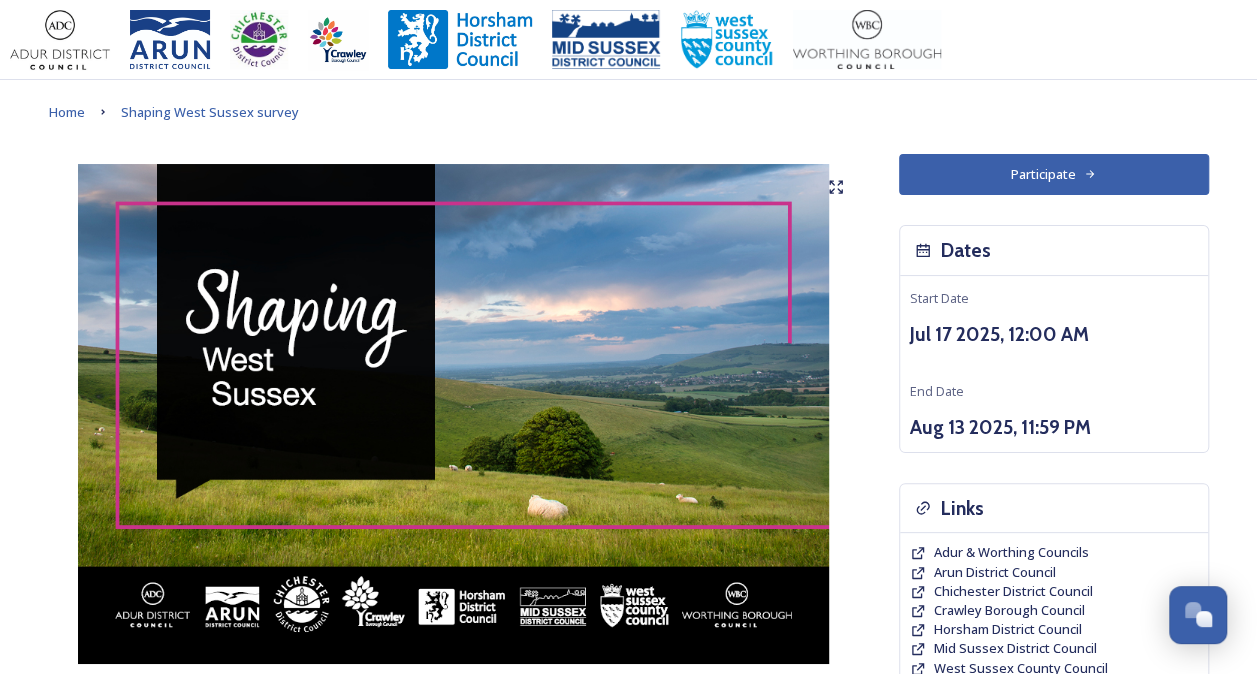 click on "Participate" at bounding box center (1054, 174) 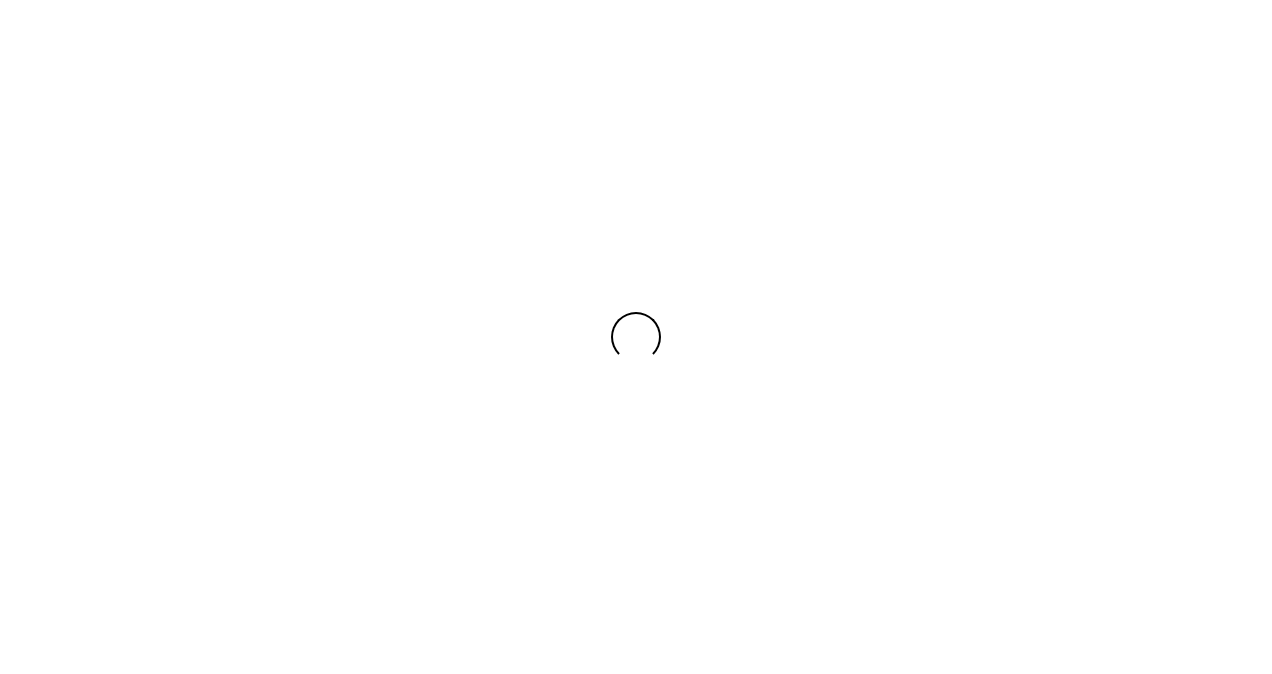 scroll, scrollTop: 0, scrollLeft: 0, axis: both 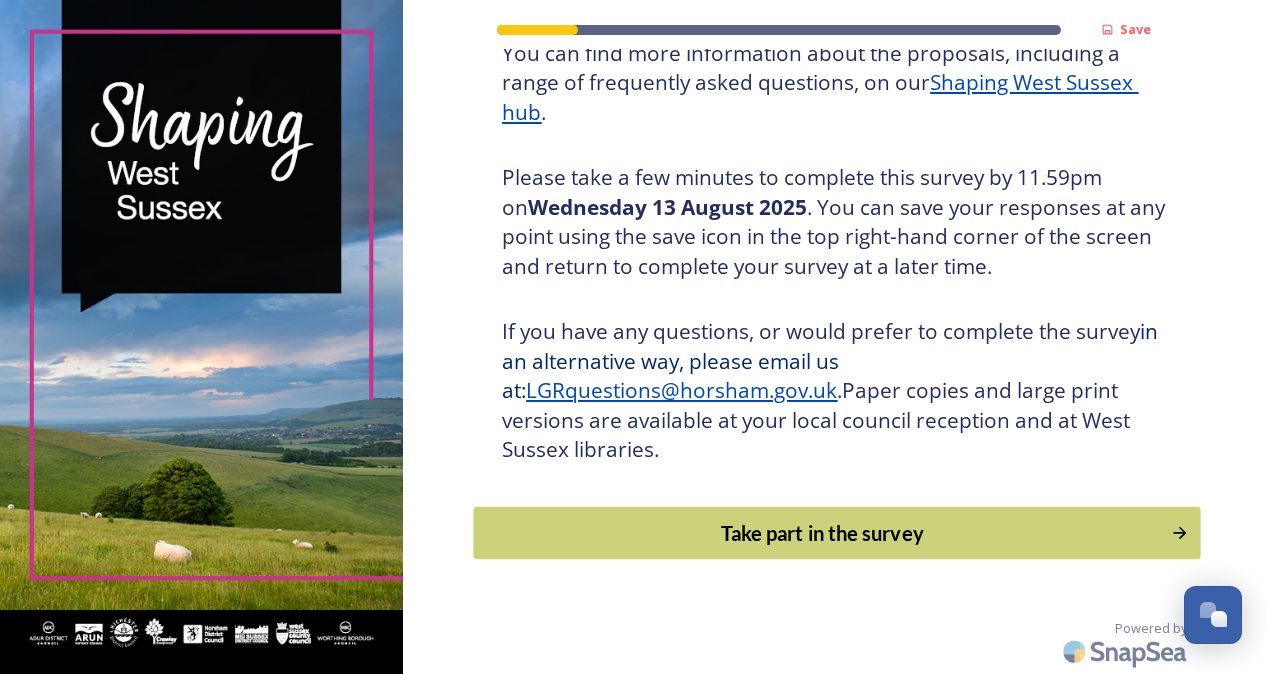 click on "Take part in the survey" at bounding box center (823, 533) 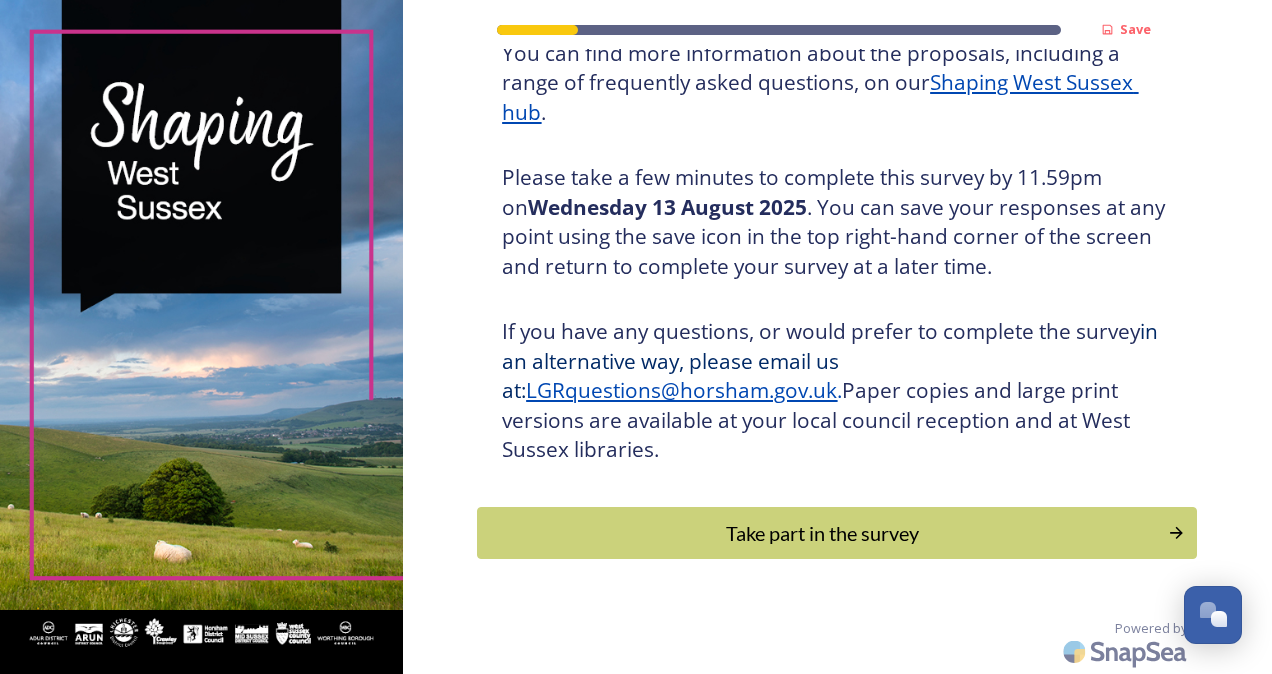 scroll, scrollTop: 0, scrollLeft: 0, axis: both 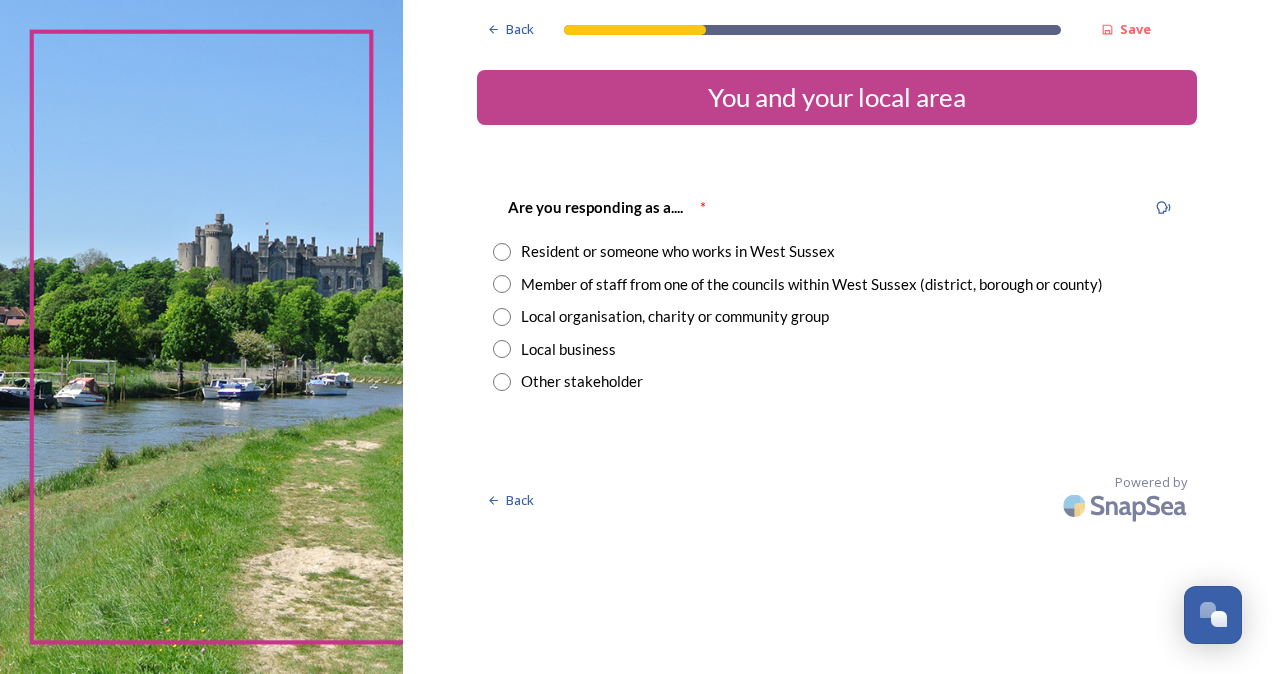 click at bounding box center (502, 284) 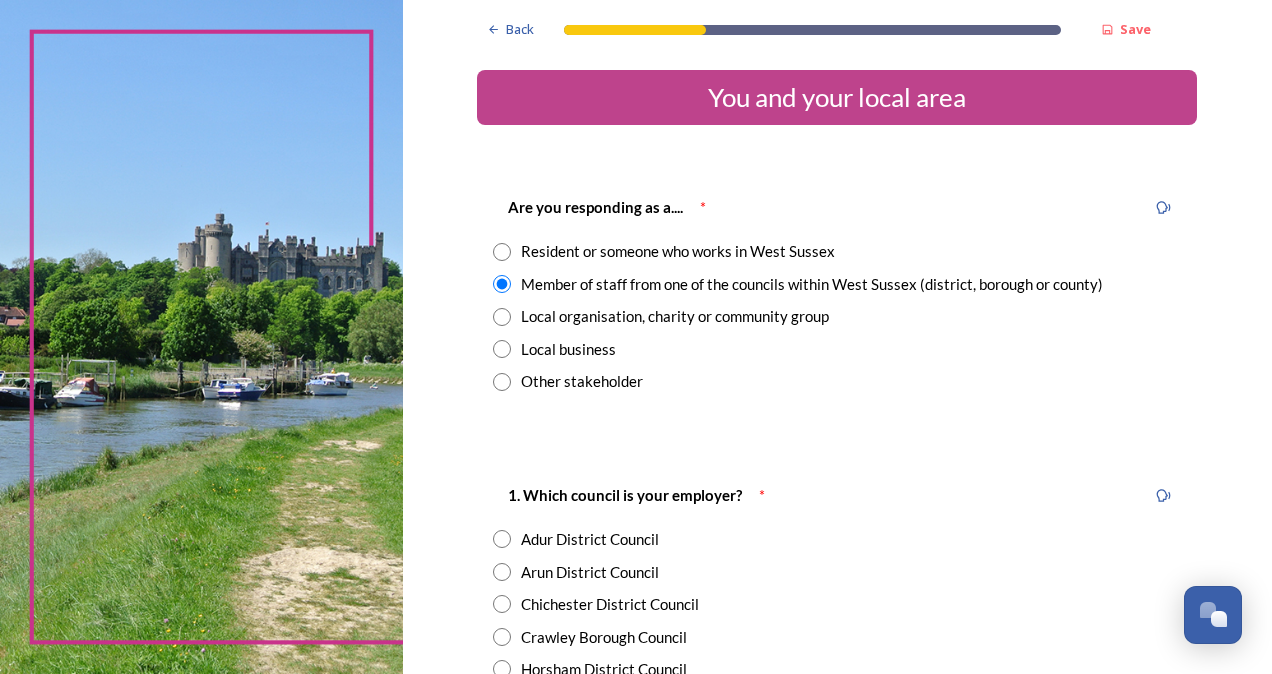 scroll, scrollTop: 333, scrollLeft: 0, axis: vertical 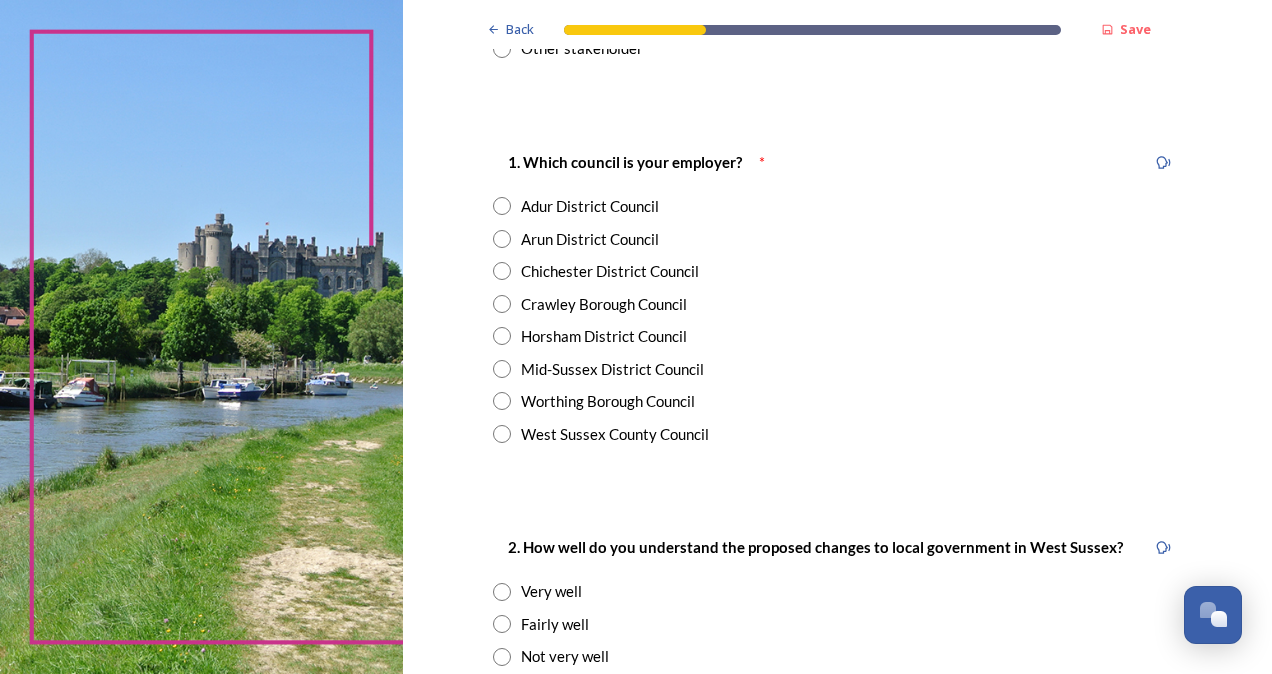 click at bounding box center [502, 304] 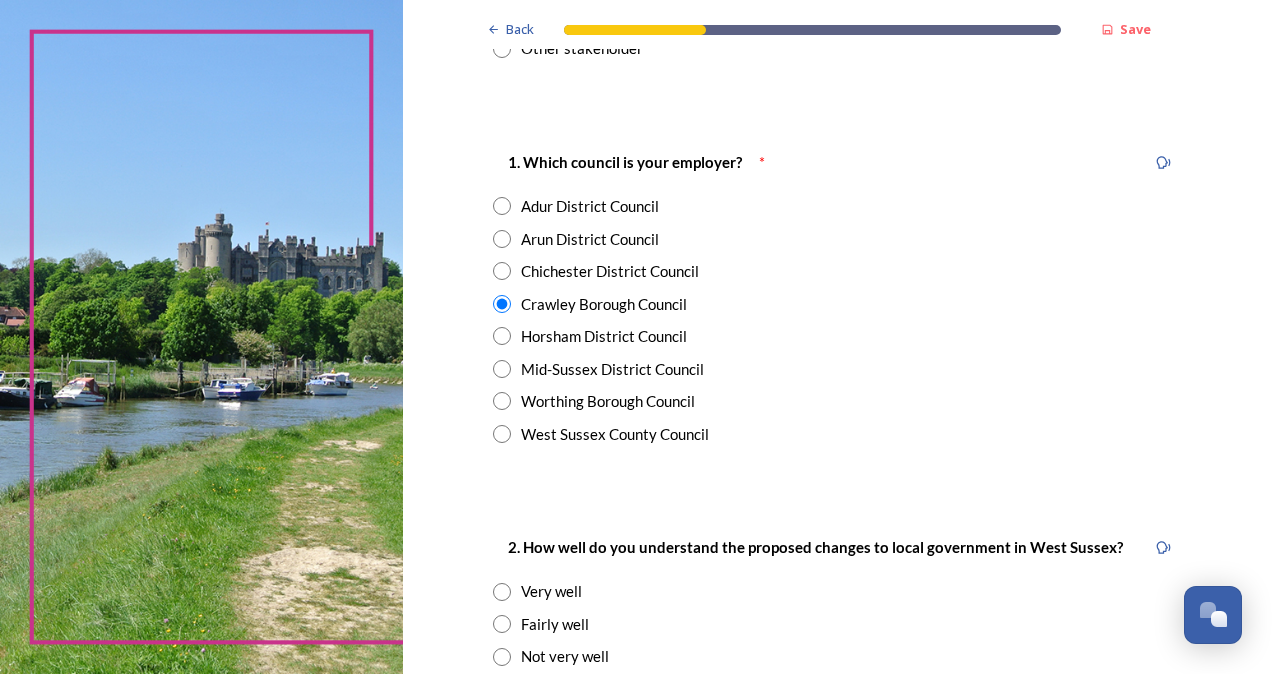 scroll, scrollTop: 666, scrollLeft: 0, axis: vertical 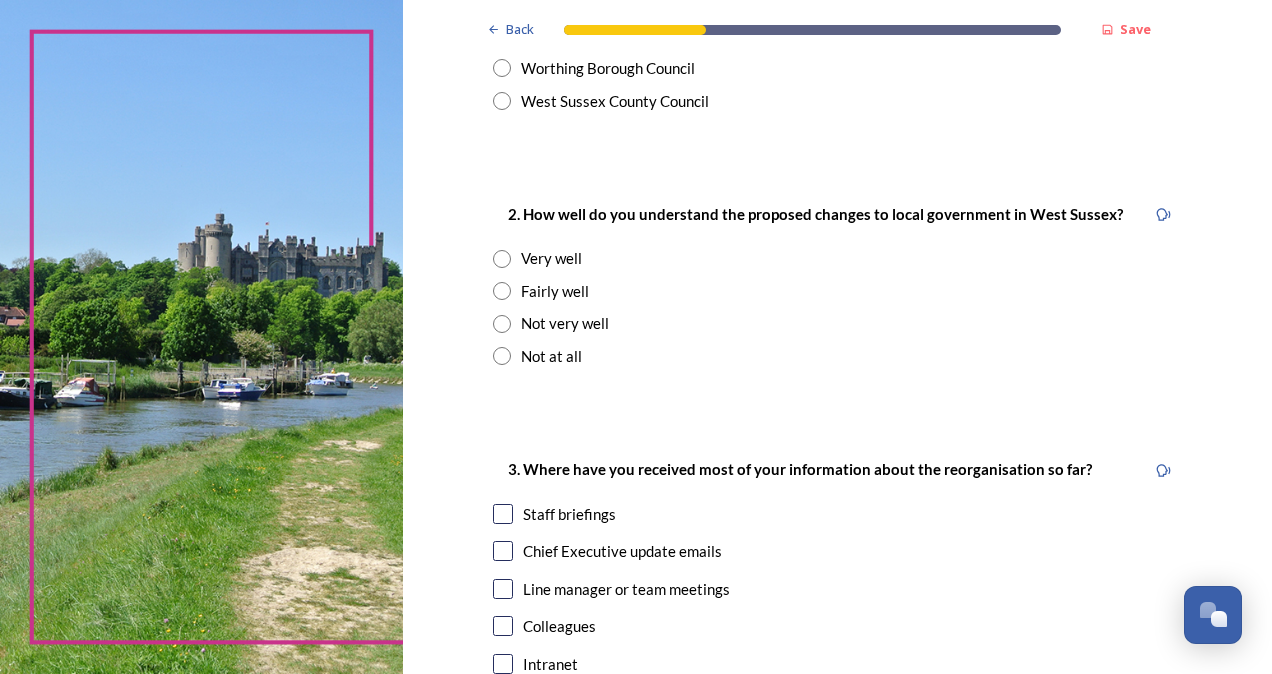 click at bounding box center (502, 259) 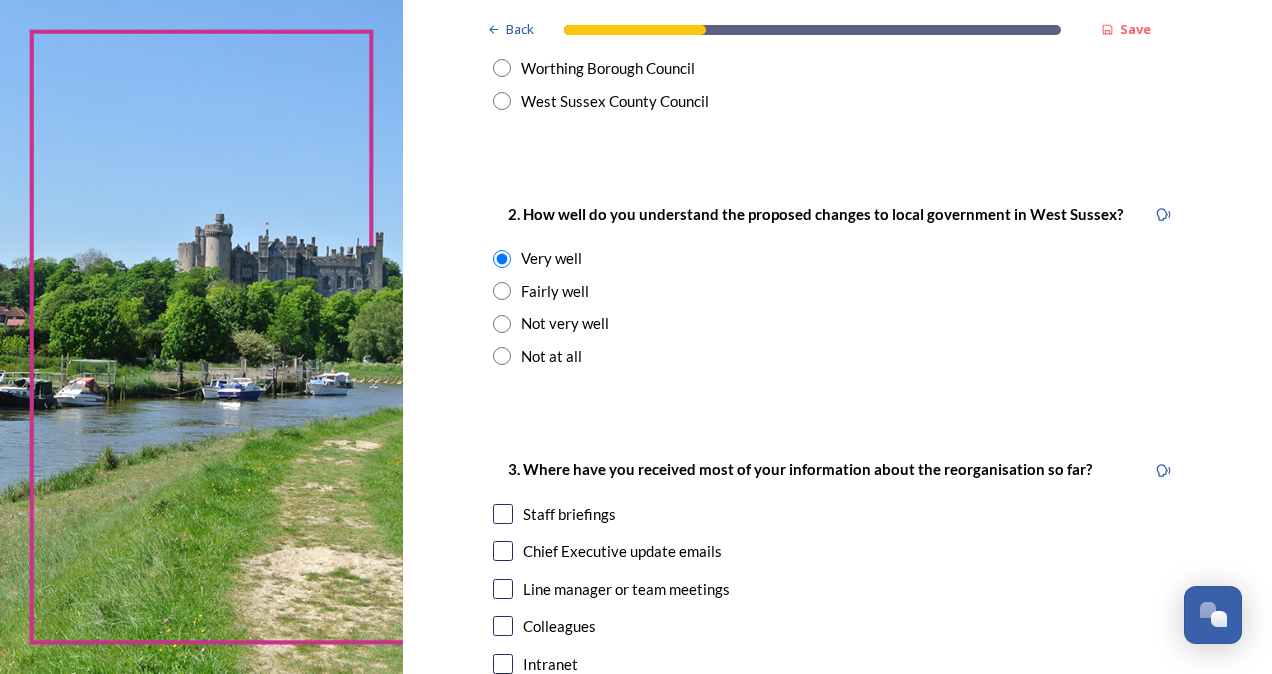 click at bounding box center [503, 514] 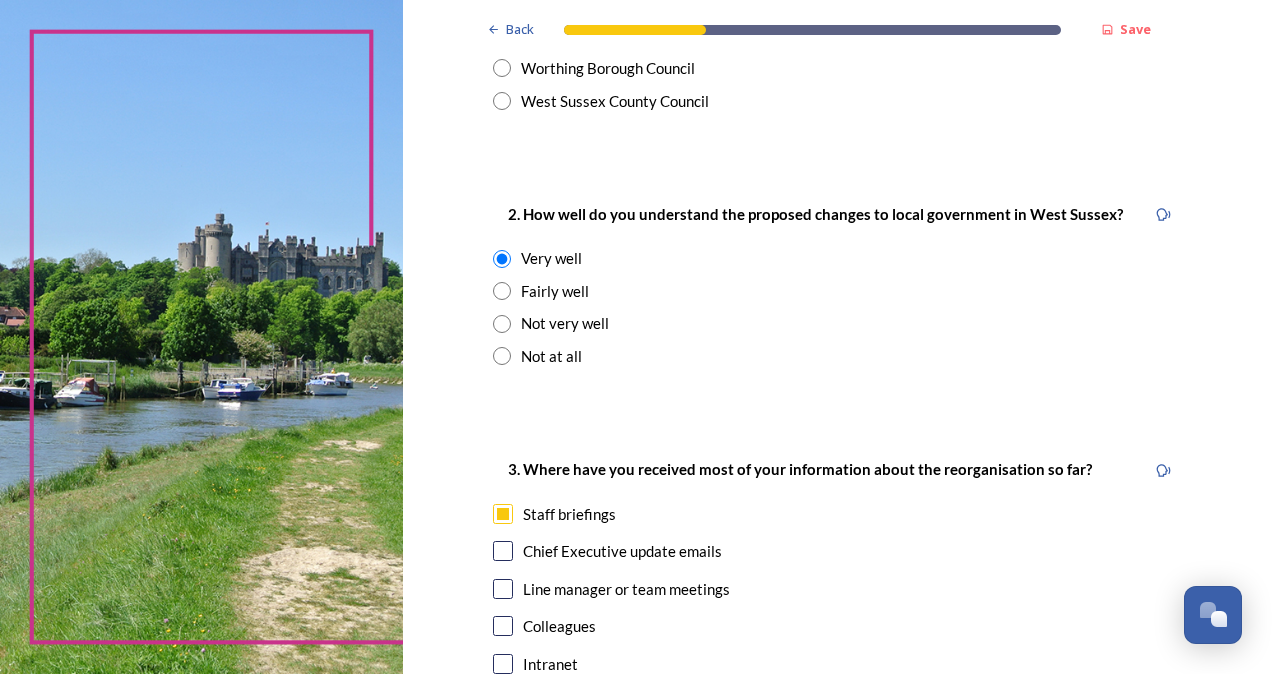 click at bounding box center [503, 551] 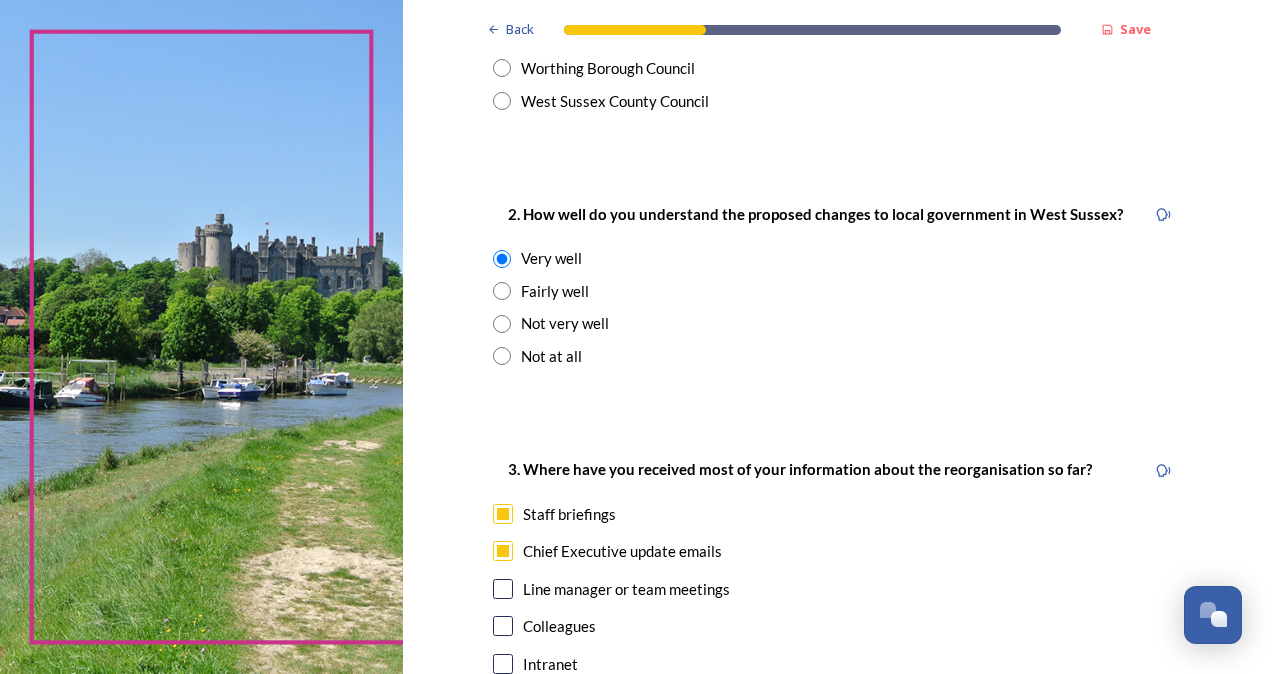 click at bounding box center (503, 589) 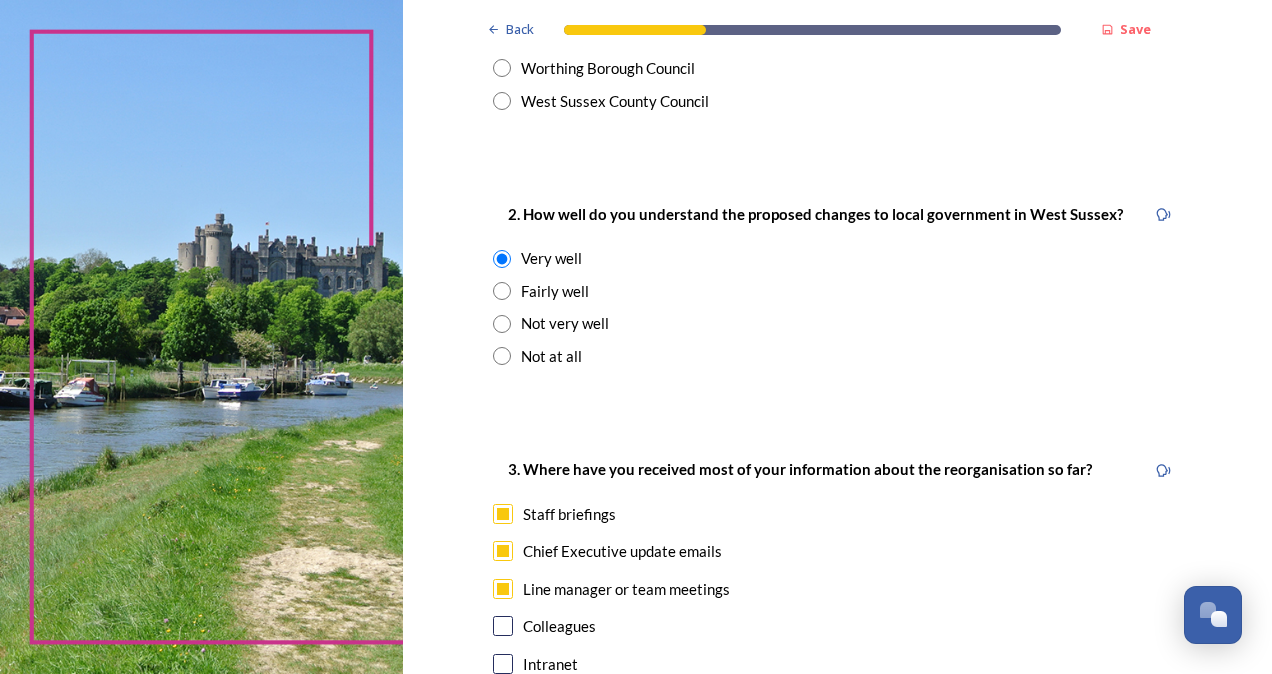 scroll, scrollTop: 1000, scrollLeft: 0, axis: vertical 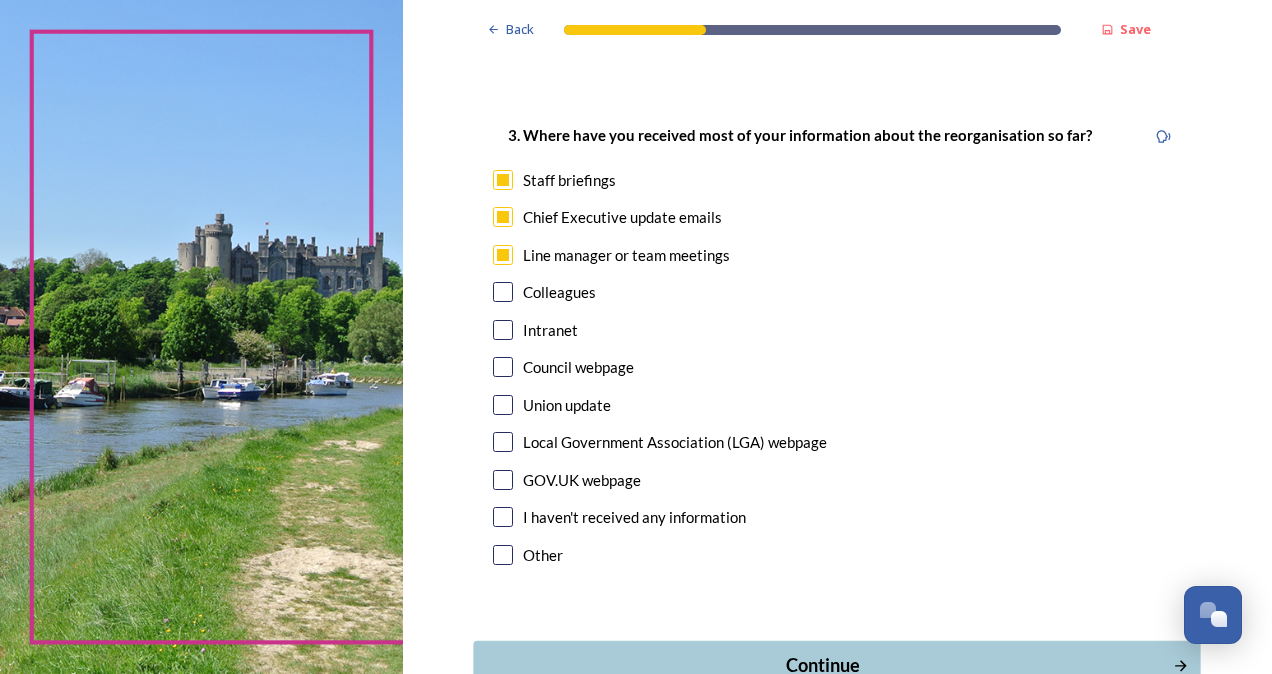 click on "Continue" at bounding box center [823, 665] 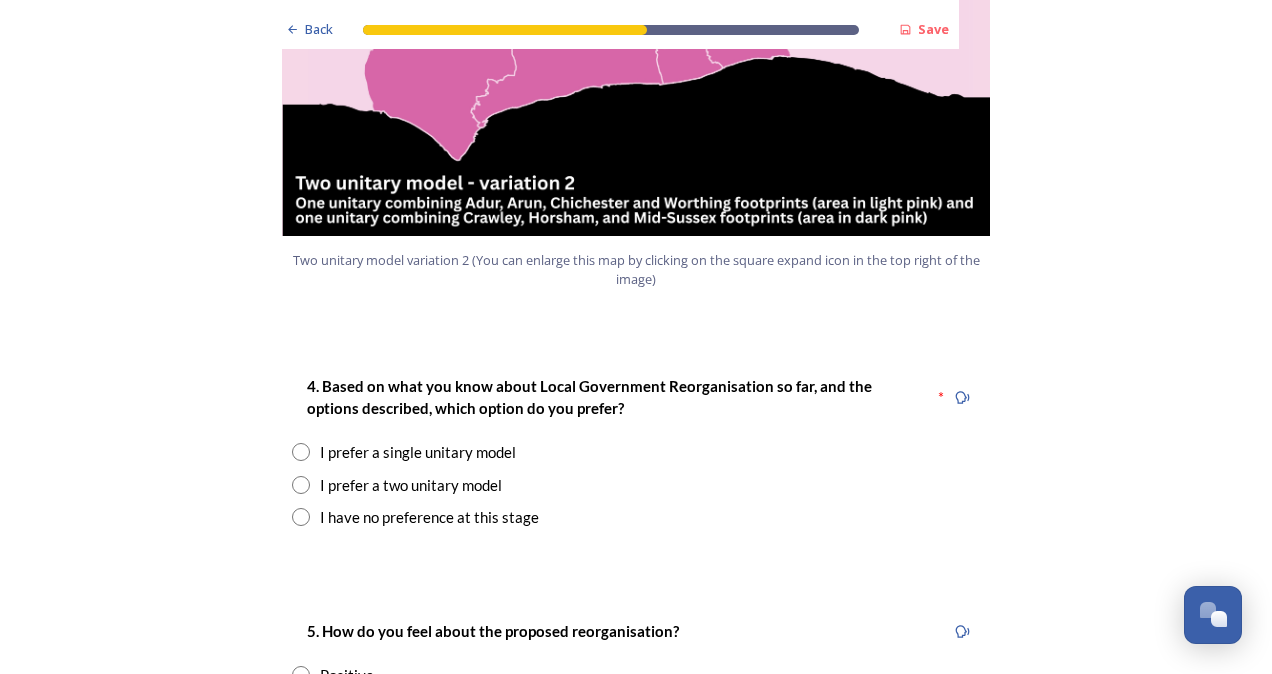 scroll, scrollTop: 2728, scrollLeft: 0, axis: vertical 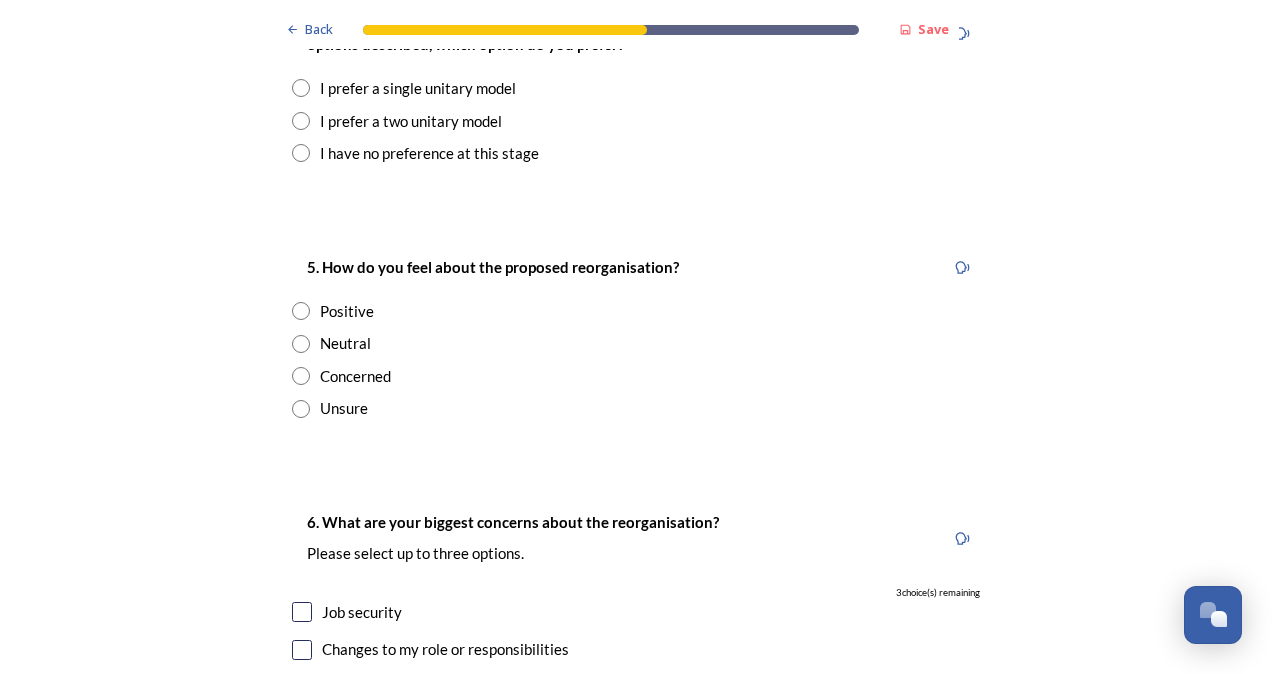 click at bounding box center [301, 88] 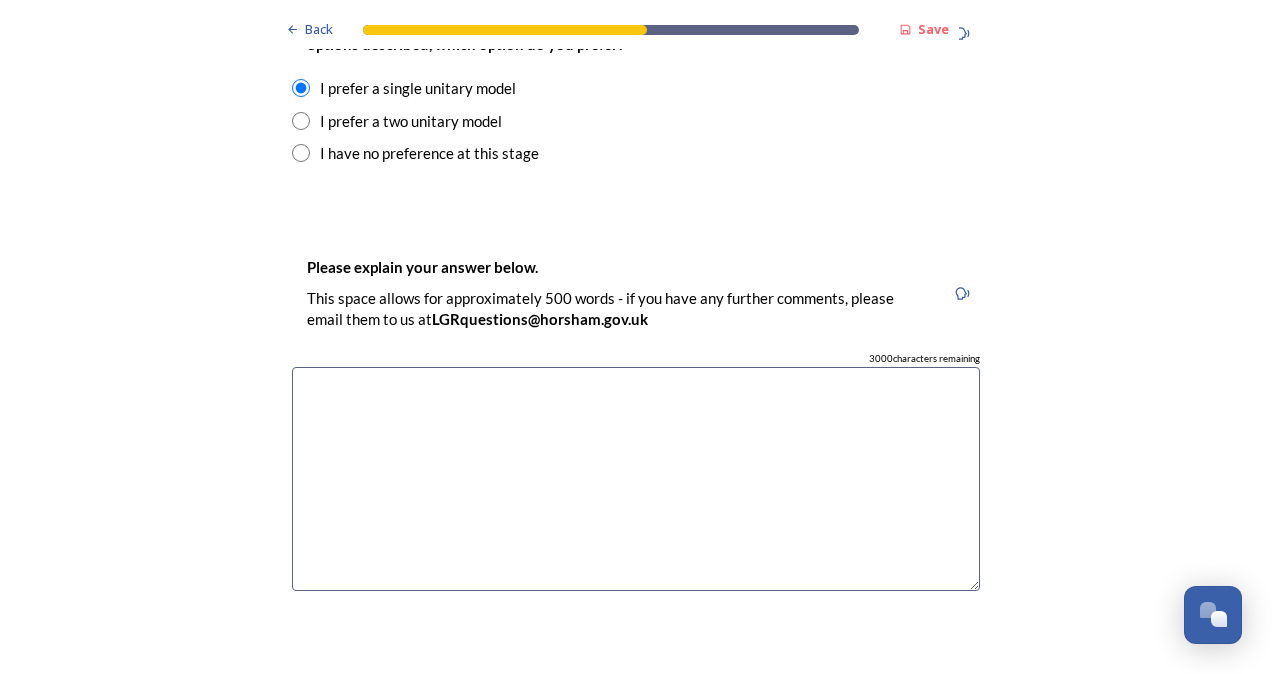 click at bounding box center [636, 479] 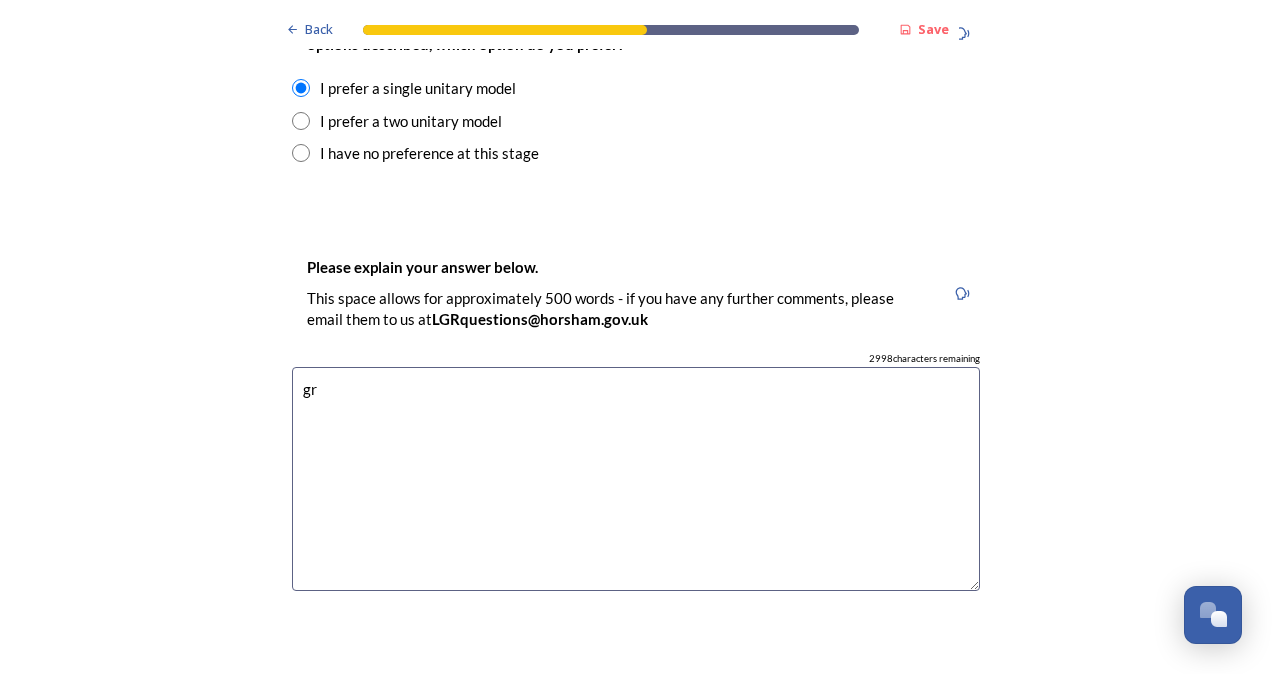 type on "g" 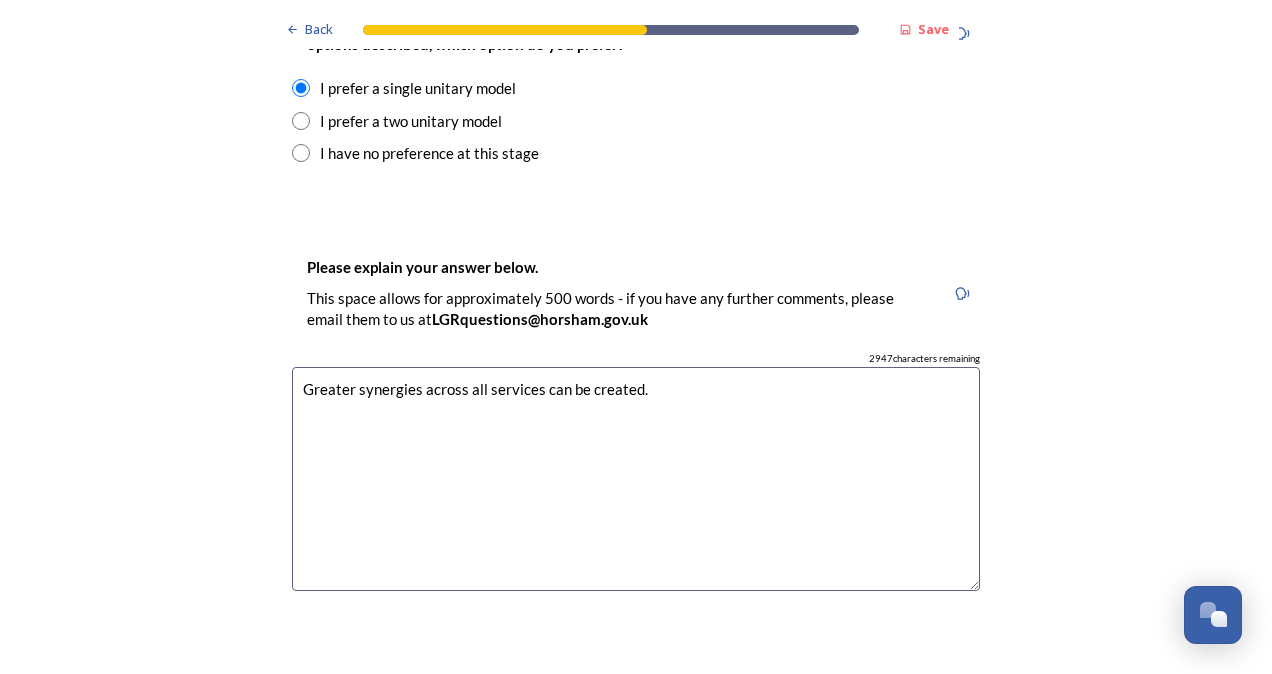 scroll, scrollTop: 3061, scrollLeft: 0, axis: vertical 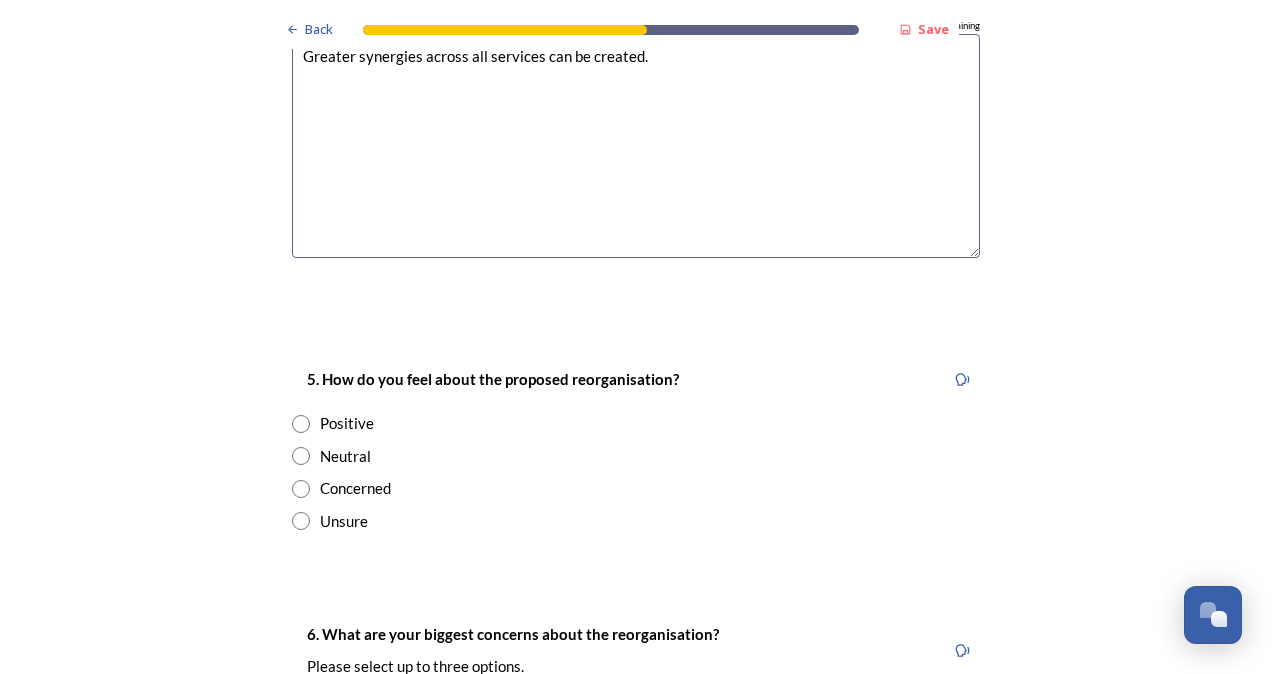 type on "Greater synergies across all services can be created." 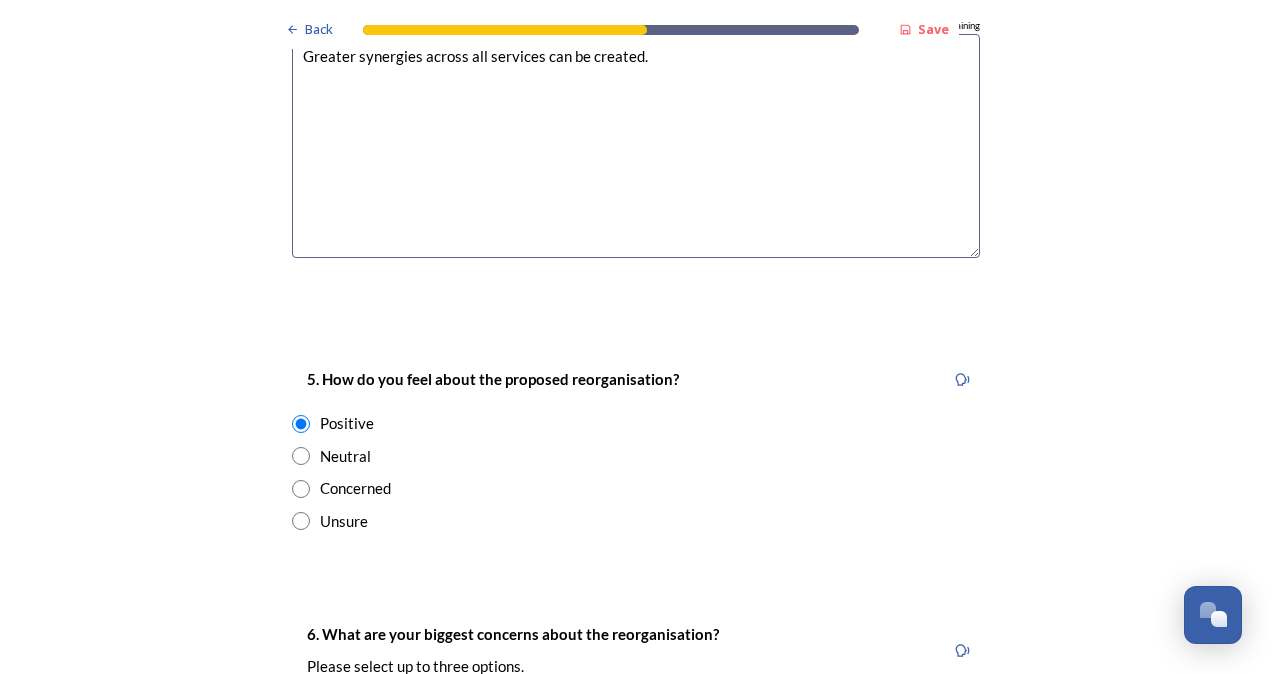 scroll, scrollTop: 3394, scrollLeft: 0, axis: vertical 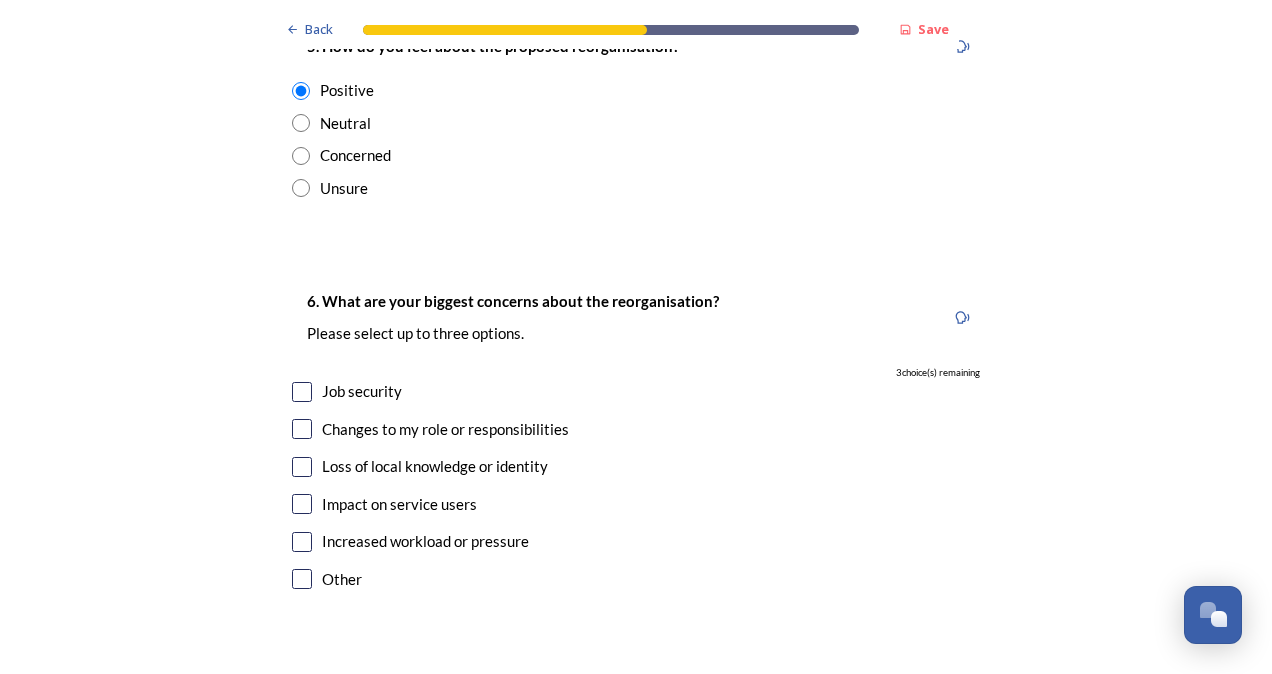 click at bounding box center (302, 392) 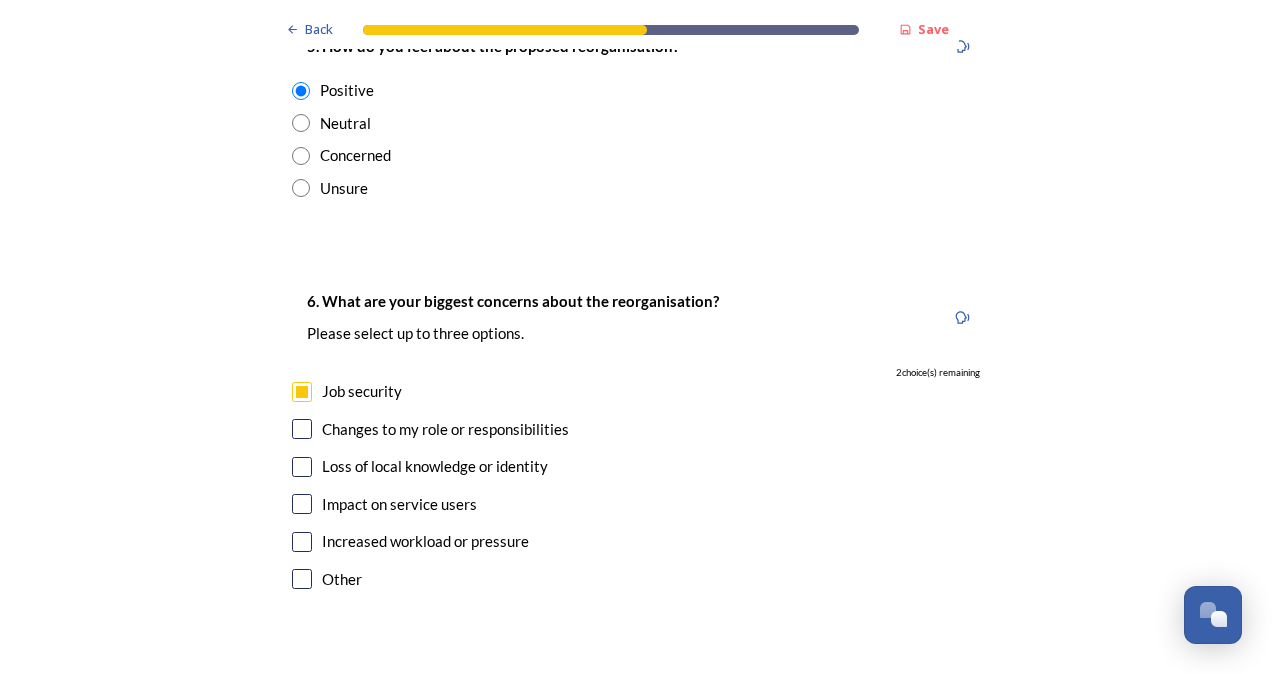 click at bounding box center (302, 392) 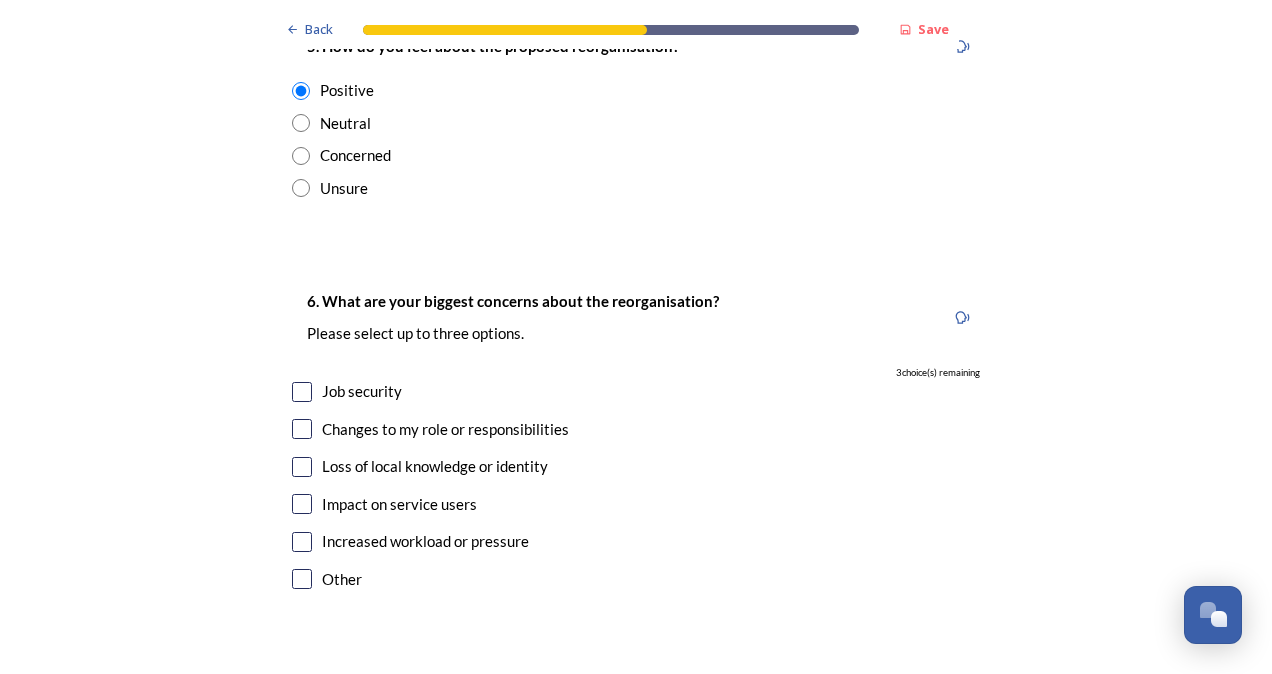 drag, startPoint x: 296, startPoint y: 578, endPoint x: 350, endPoint y: 555, distance: 58.694122 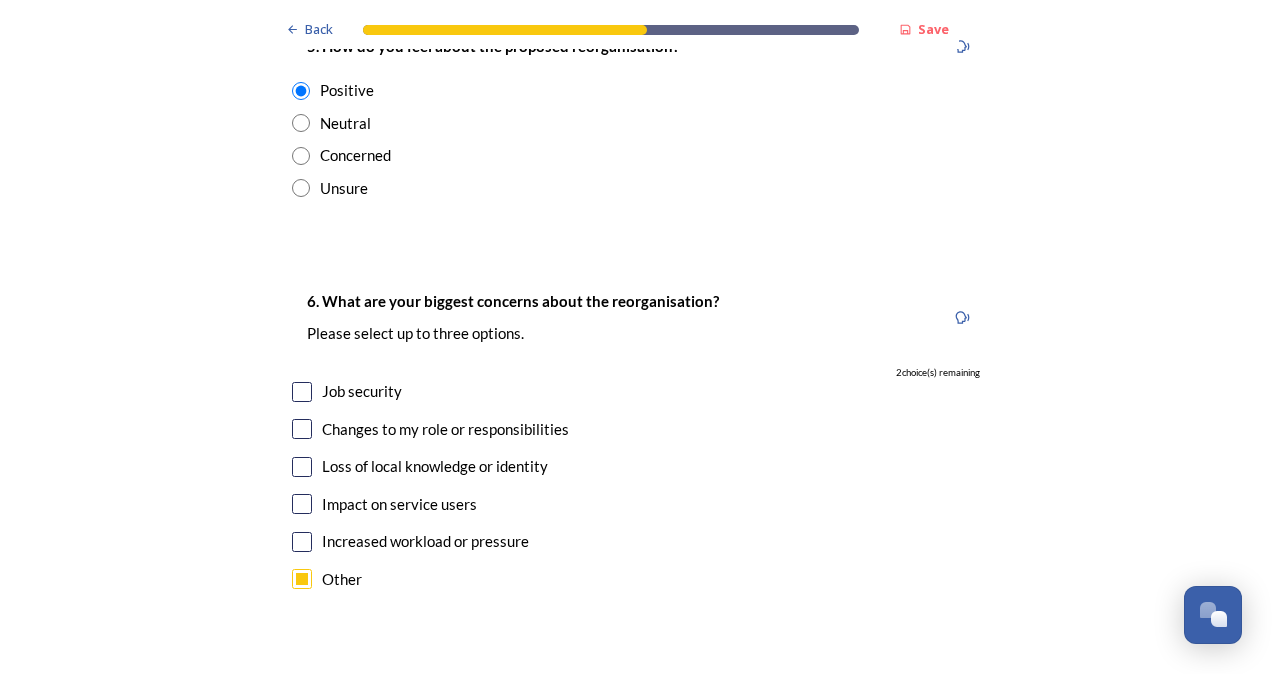 scroll, scrollTop: 3728, scrollLeft: 0, axis: vertical 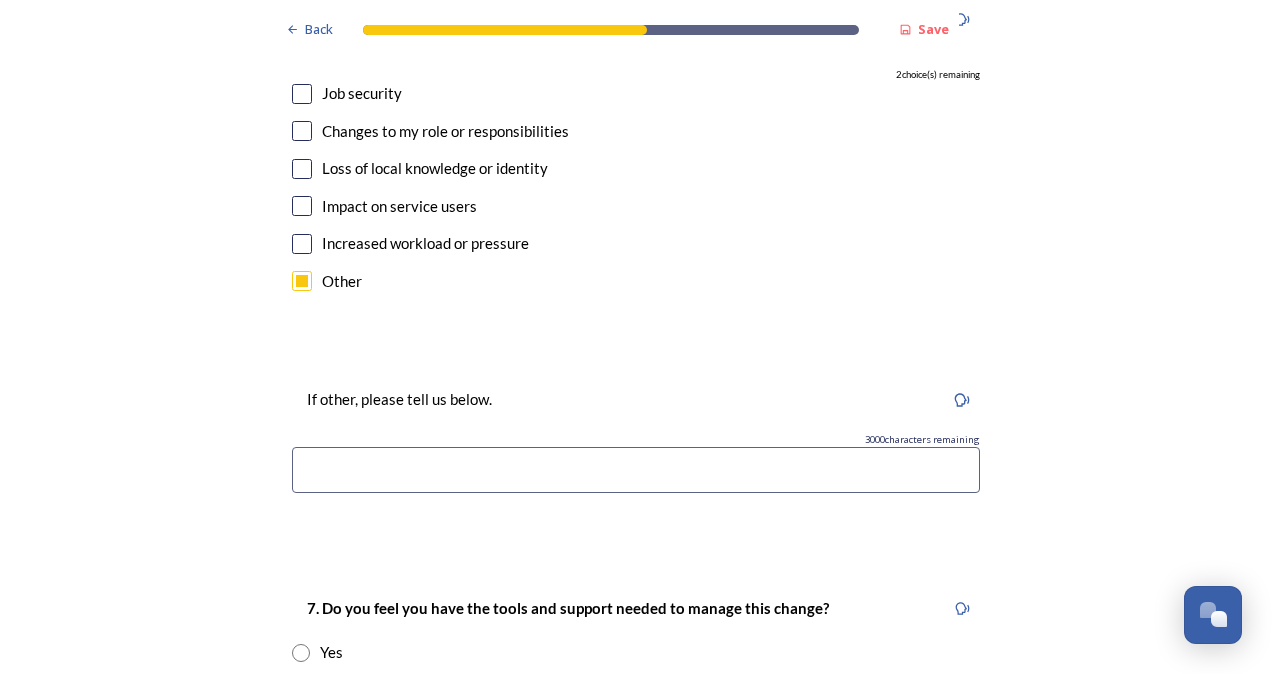 click at bounding box center (636, 470) 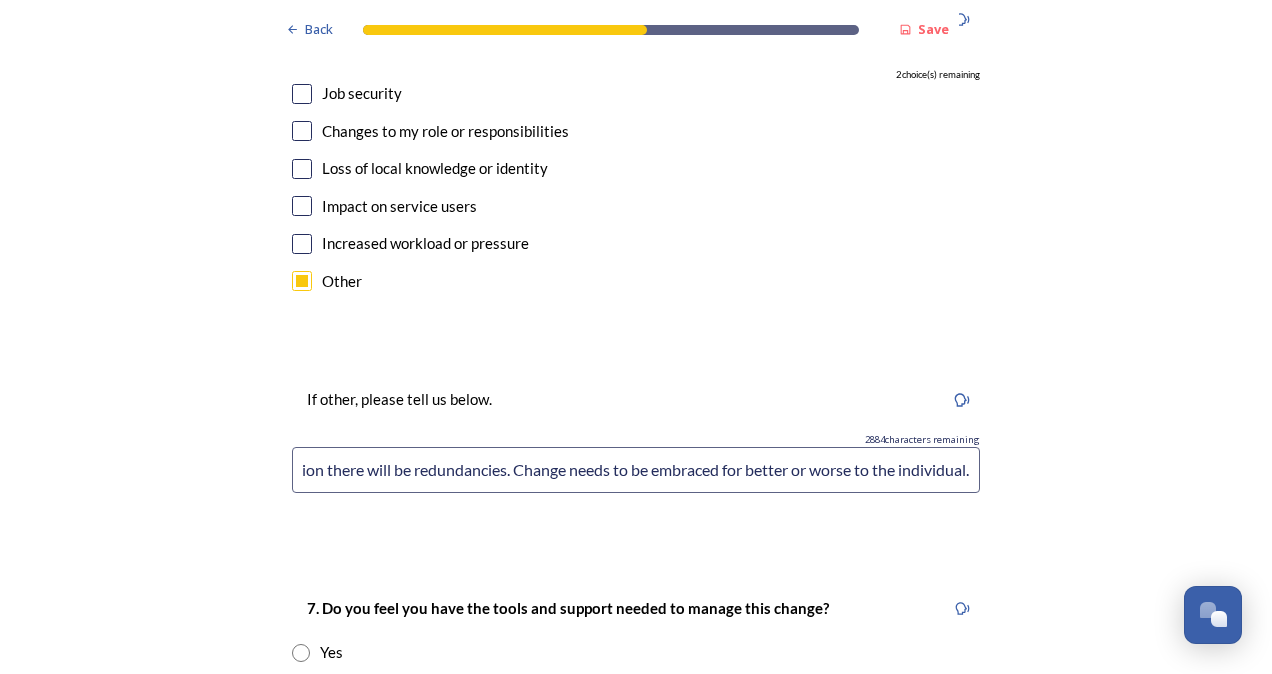 scroll, scrollTop: 0, scrollLeft: 137, axis: horizontal 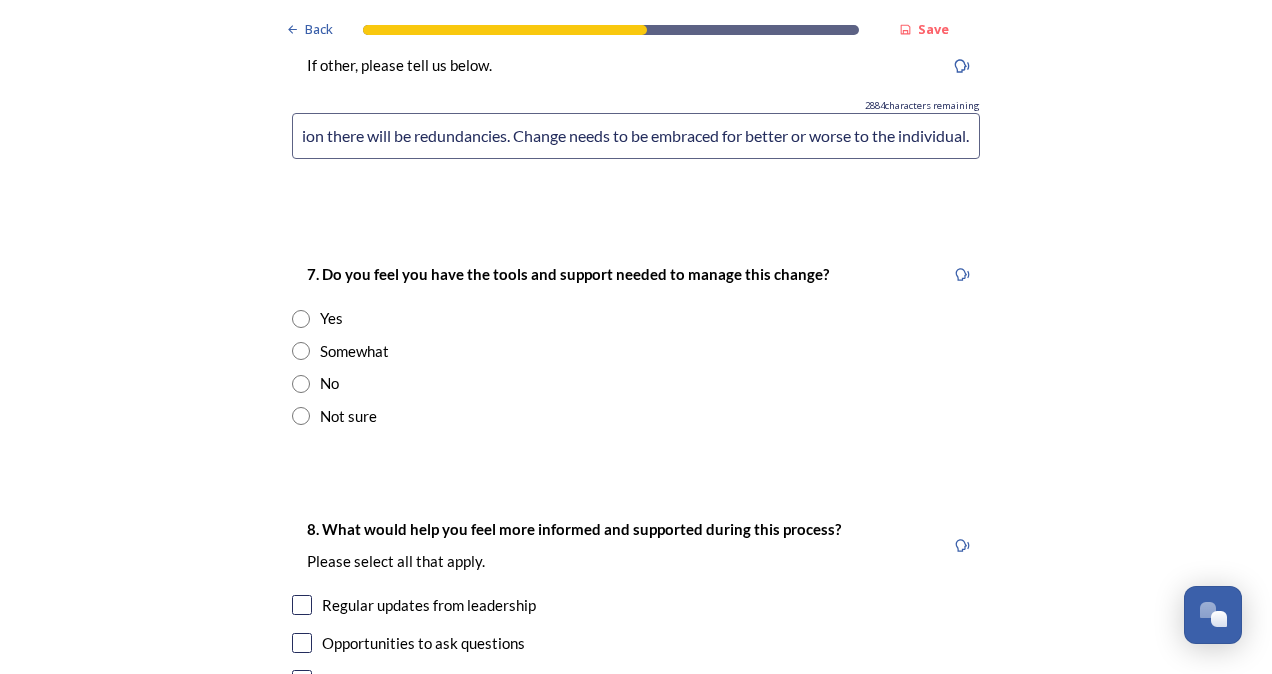 type on "In any reorganisation there will be redundancies. Change needs to be embraced for better or worse to the individual." 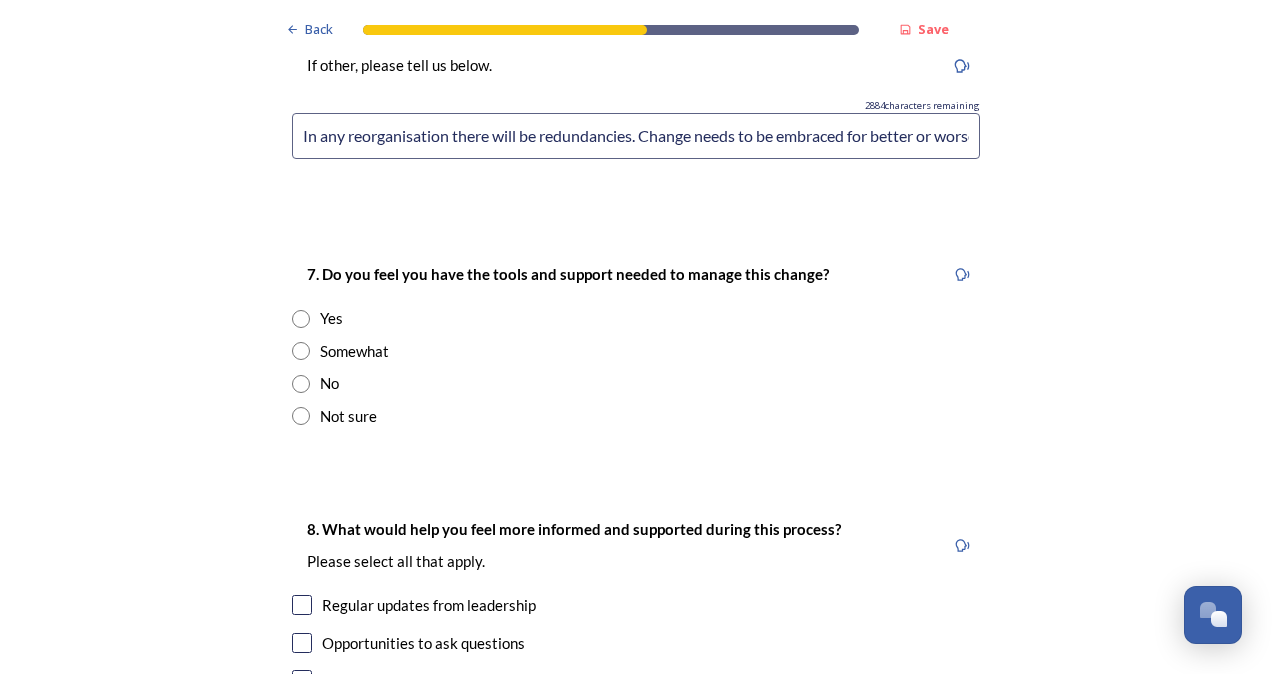 click at bounding box center [301, 416] 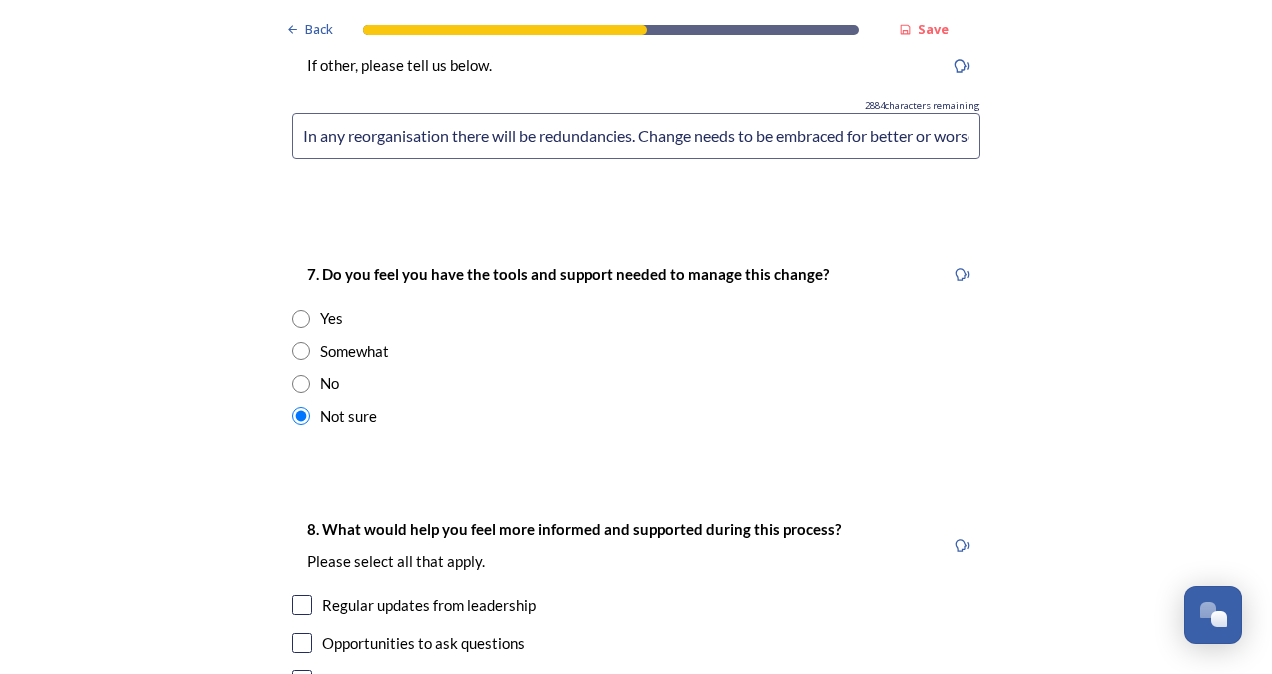 scroll, scrollTop: 4359, scrollLeft: 0, axis: vertical 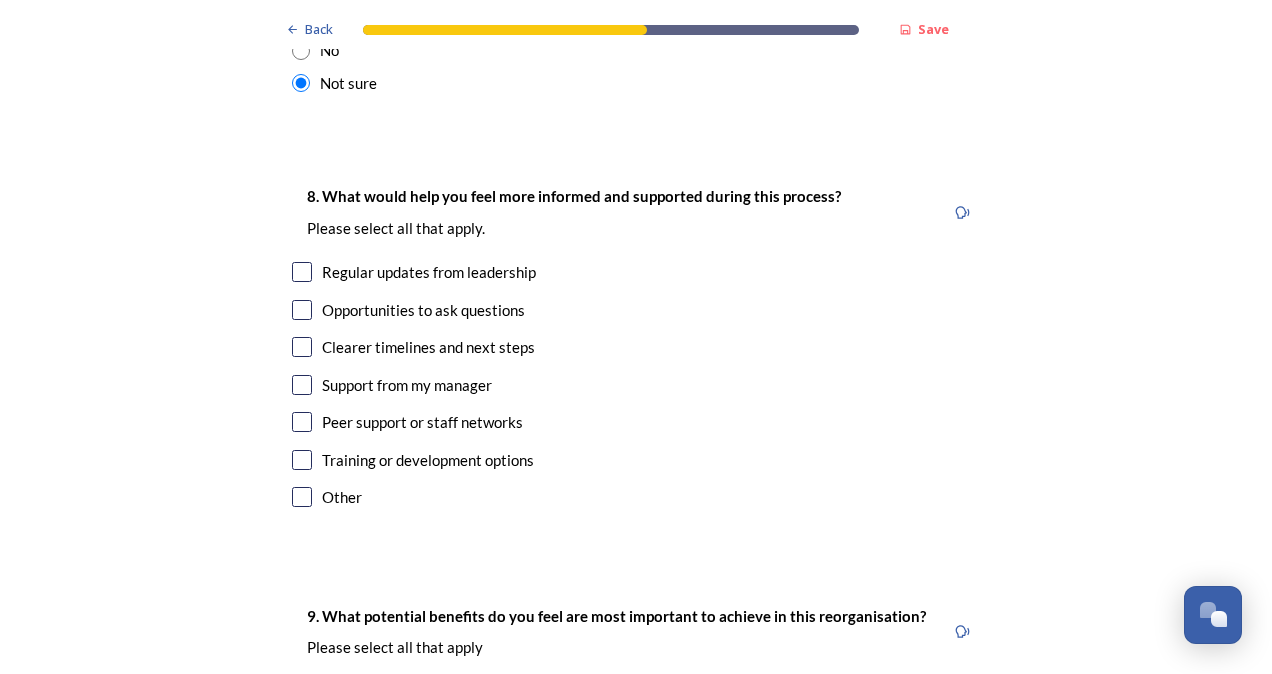 click at bounding box center [302, 460] 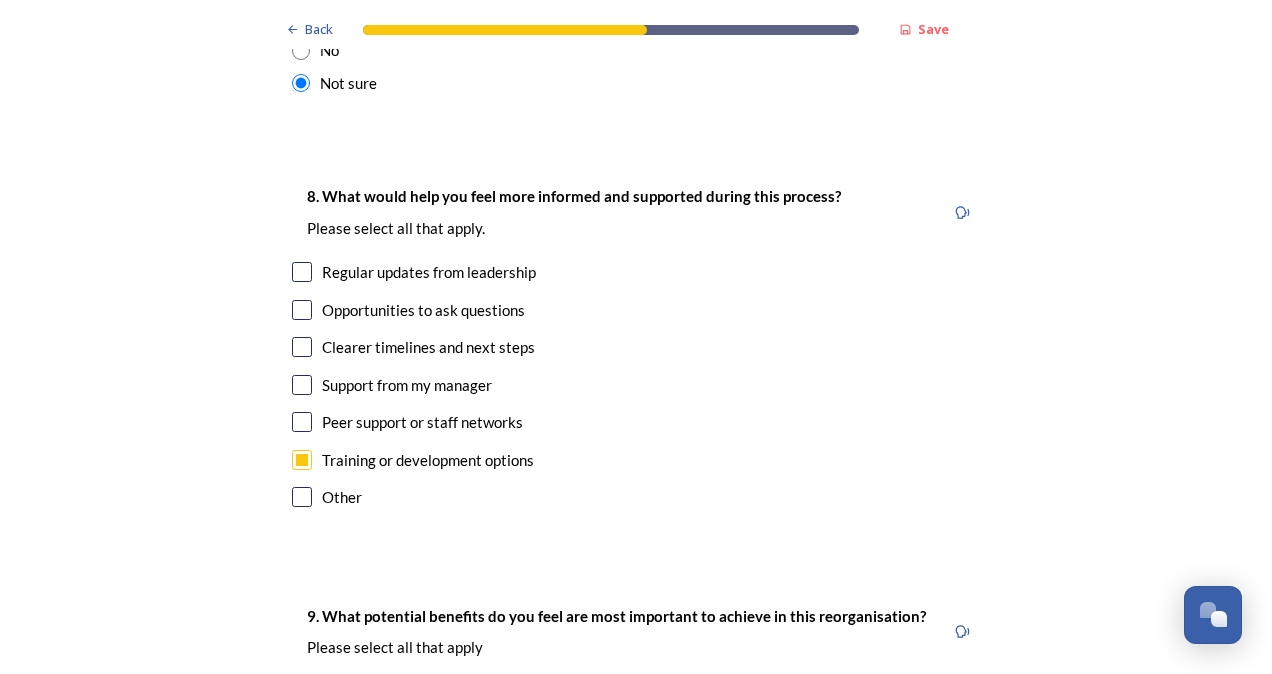 scroll, scrollTop: 4692, scrollLeft: 0, axis: vertical 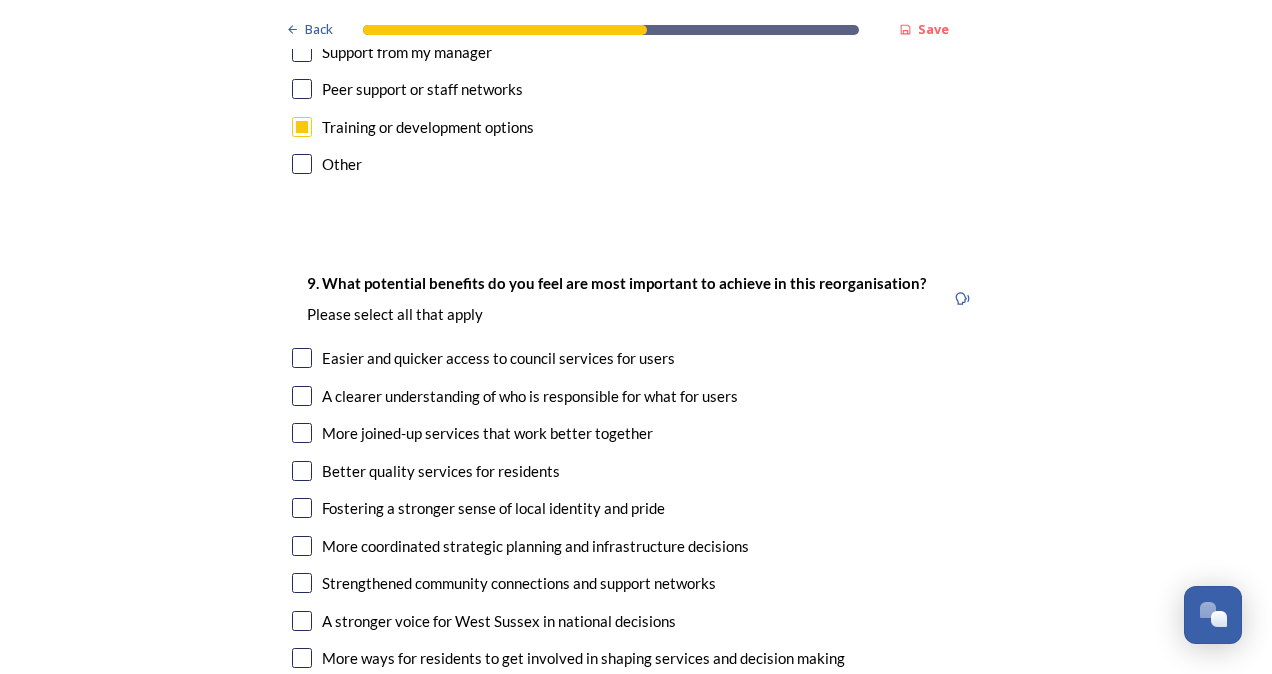 click at bounding box center [302, 621] 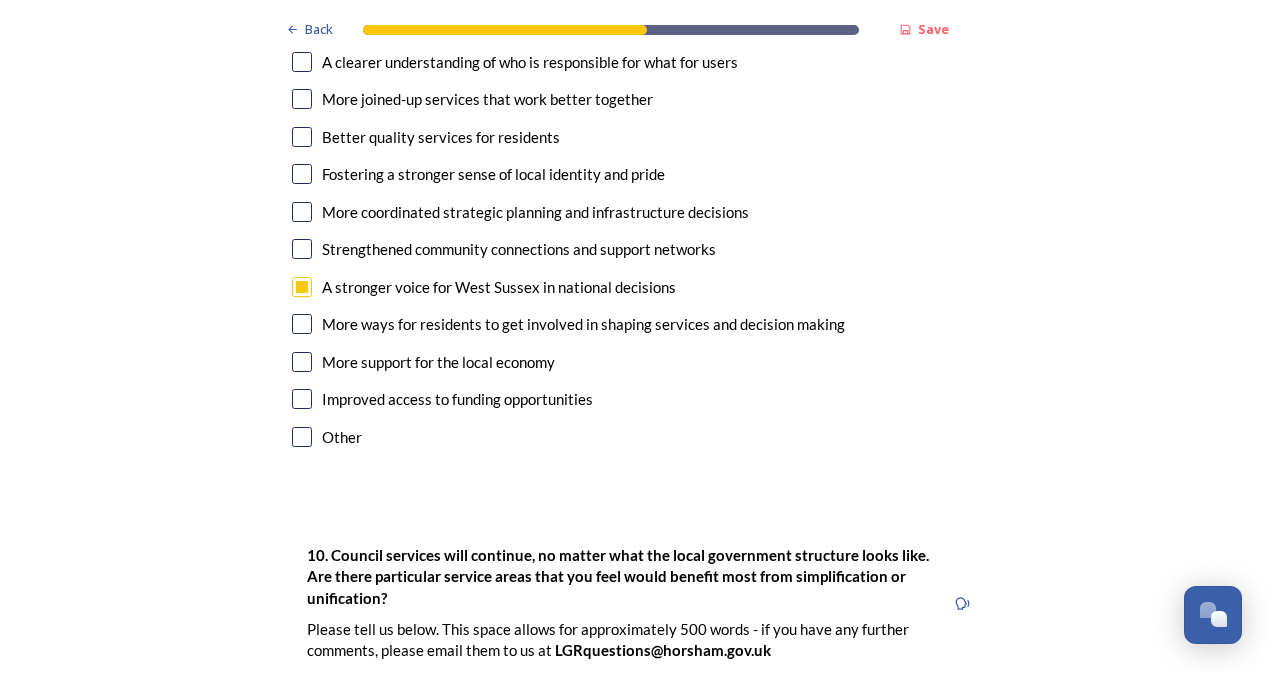 scroll, scrollTop: 5359, scrollLeft: 0, axis: vertical 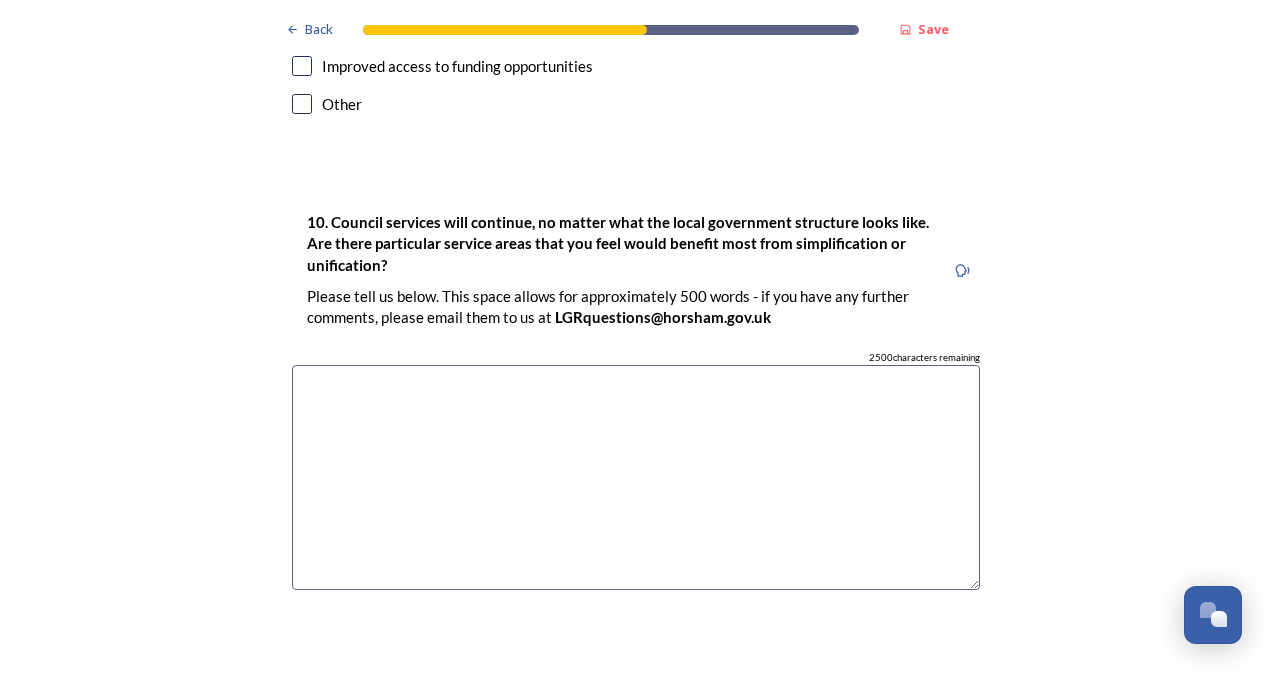 click at bounding box center (636, 477) 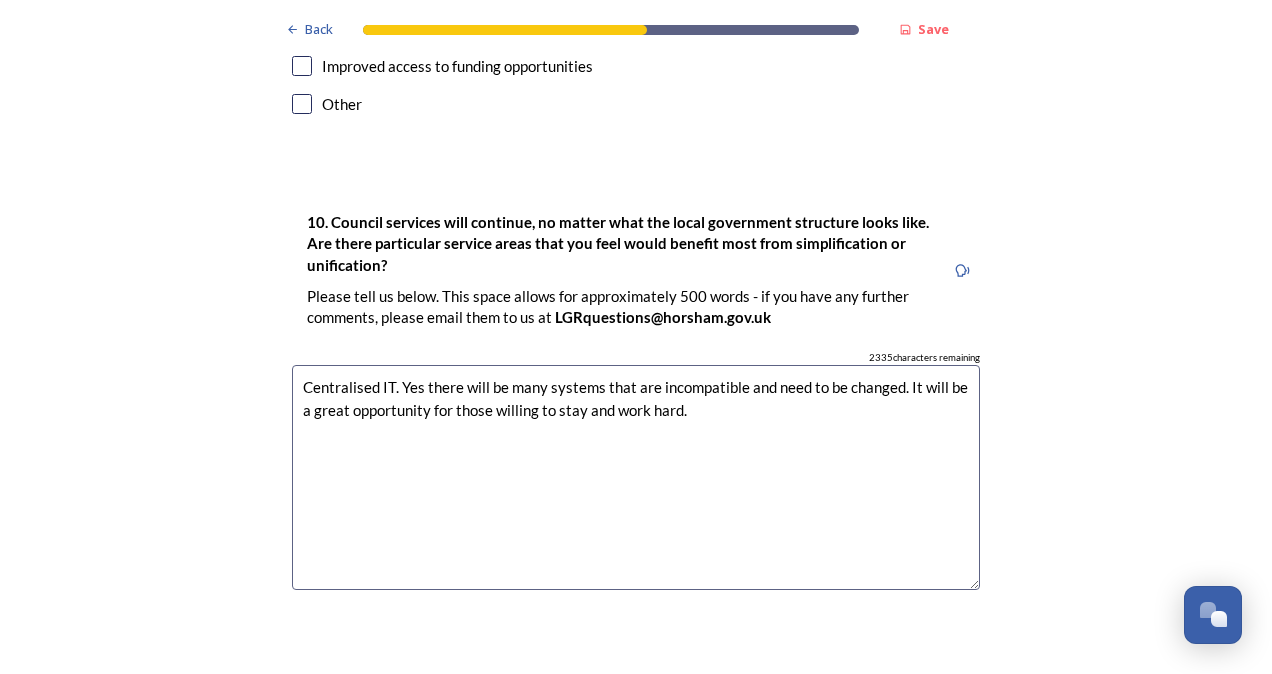 scroll, scrollTop: 5692, scrollLeft: 0, axis: vertical 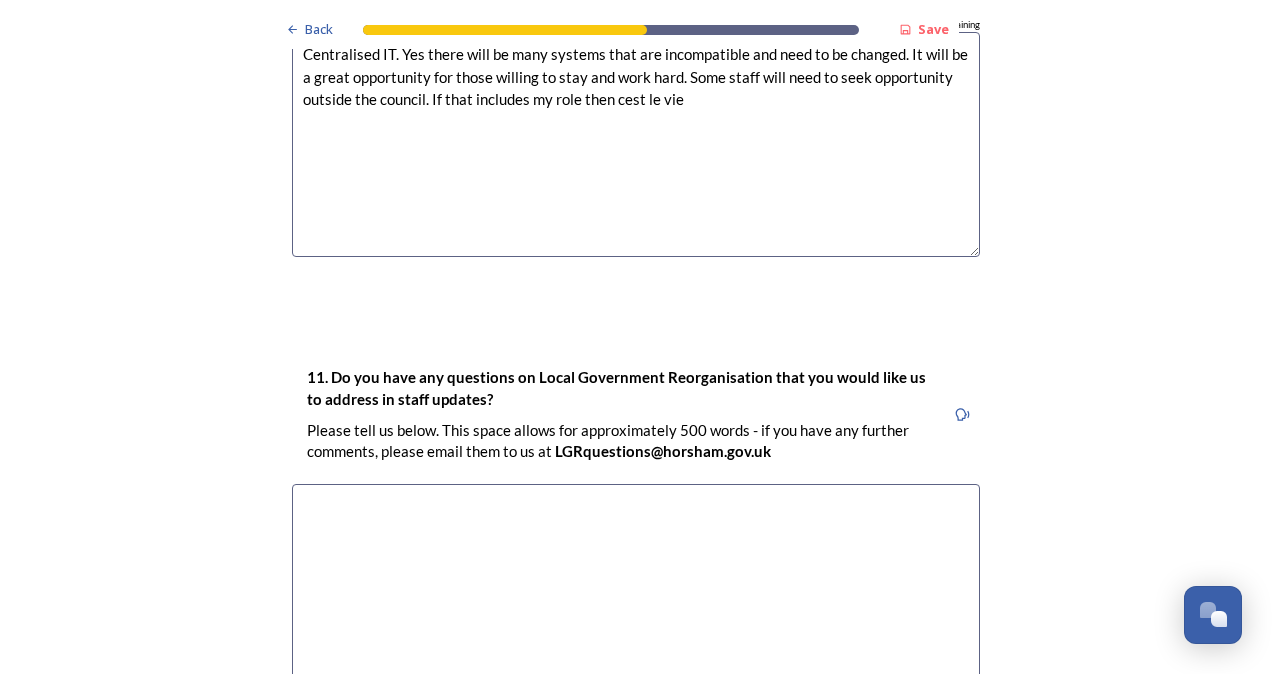 click on "Centralised IT. Yes there will be many systems that are incompatible and need to be changed. It will be a great opportunity for those willing to stay and work hard. Some staff will need to seek opportunity outside the council. If that includes my role then cest le vie" at bounding box center [636, 144] 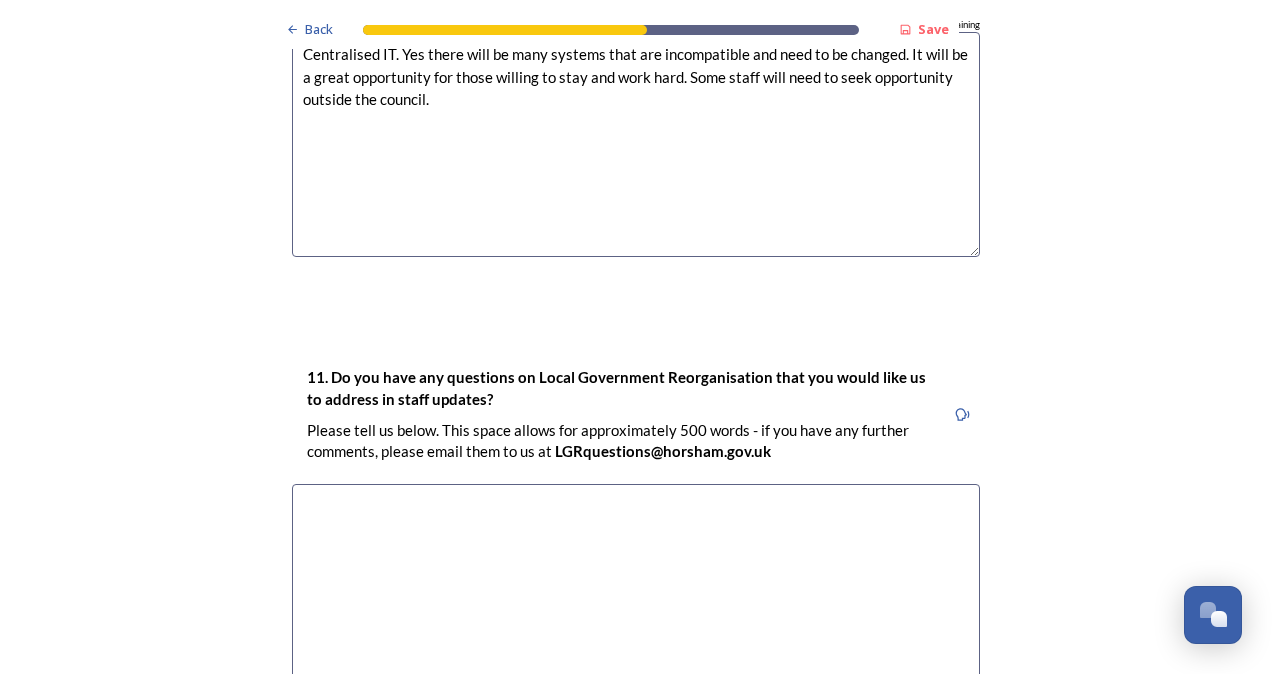 click on "Centralised IT. Yes there will be many systems that are incompatible and need to be changed. It will be a great opportunity for those willing to stay and work hard. Some staff will need to seek opportunity outside the council." at bounding box center [636, 144] 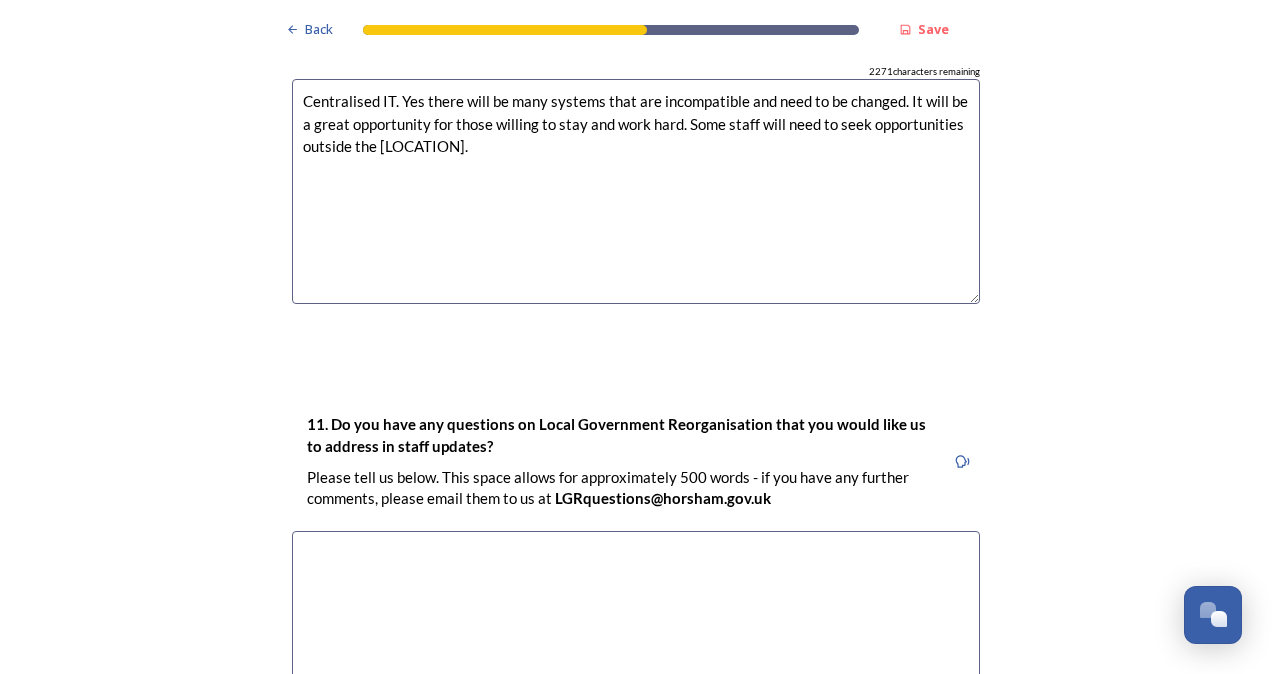scroll, scrollTop: 5978, scrollLeft: 0, axis: vertical 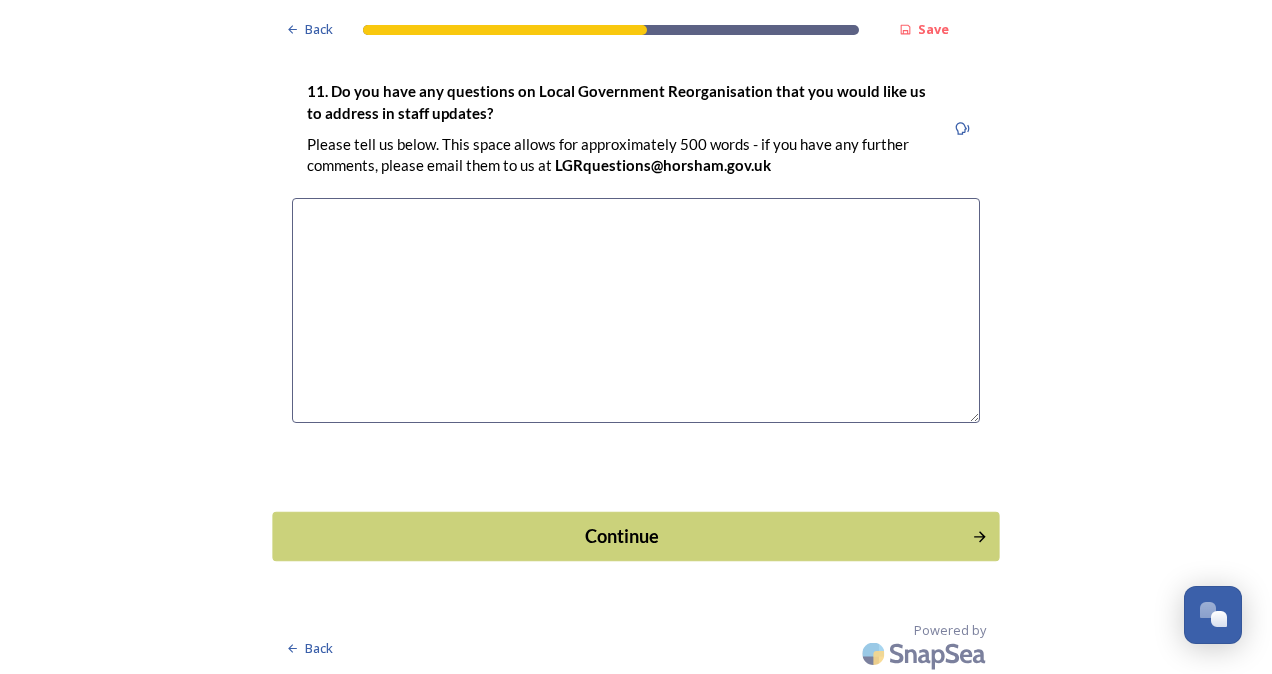 type on "Centralised IT. Yes there will be many systems that are incompatible and need to be changed. It will be a great opportunity for those willing to stay and work hard. Some staff will need to seek opportunities outside the [LOCATION]." 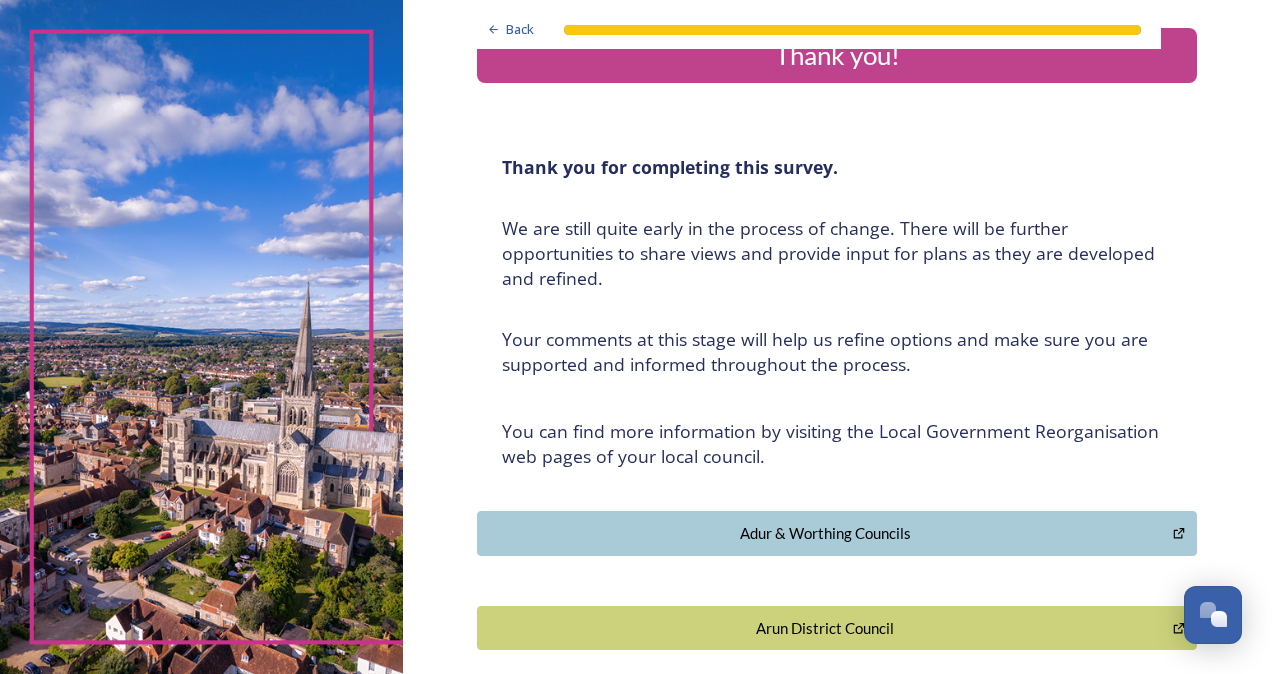 scroll, scrollTop: 0, scrollLeft: 0, axis: both 